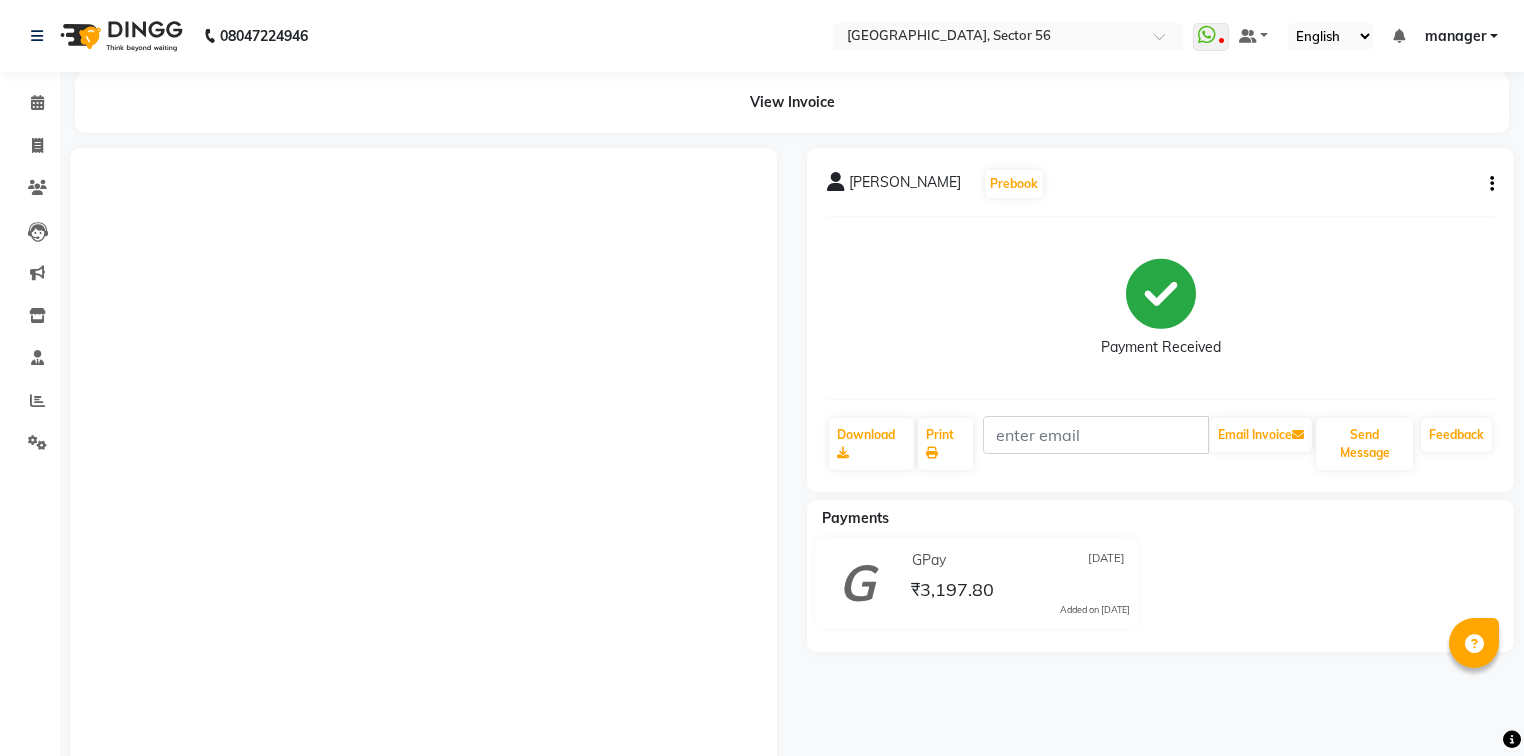 scroll, scrollTop: 0, scrollLeft: 0, axis: both 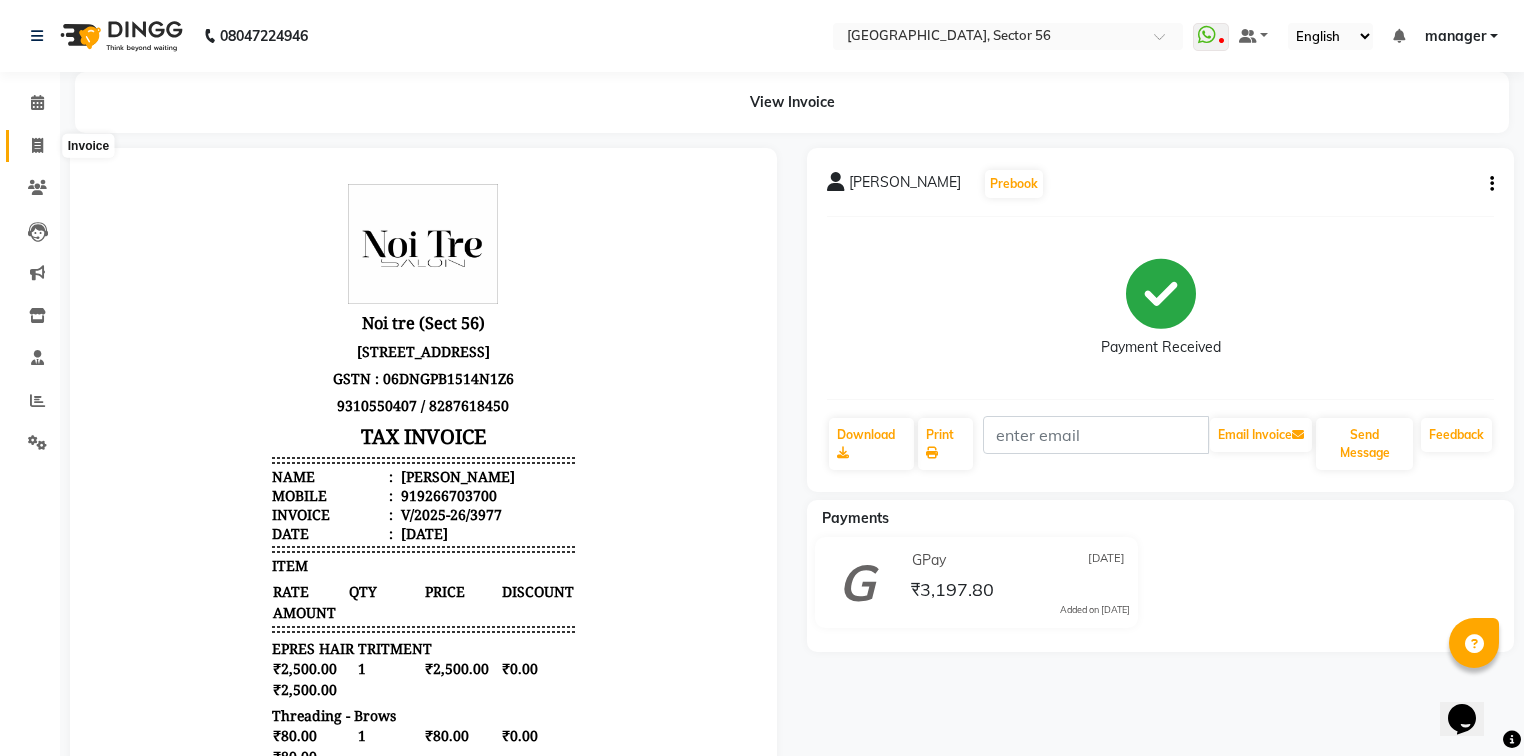 click 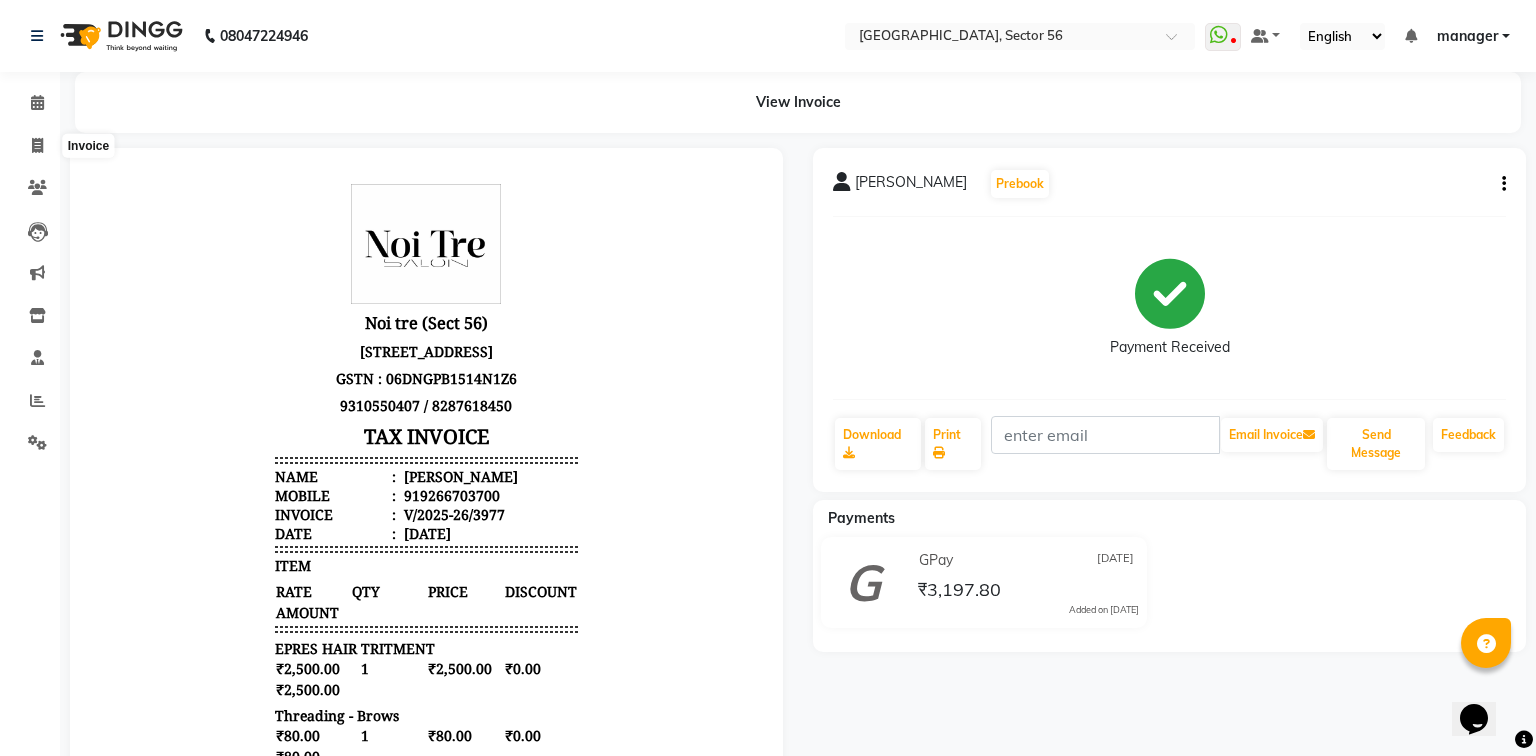 select on "service" 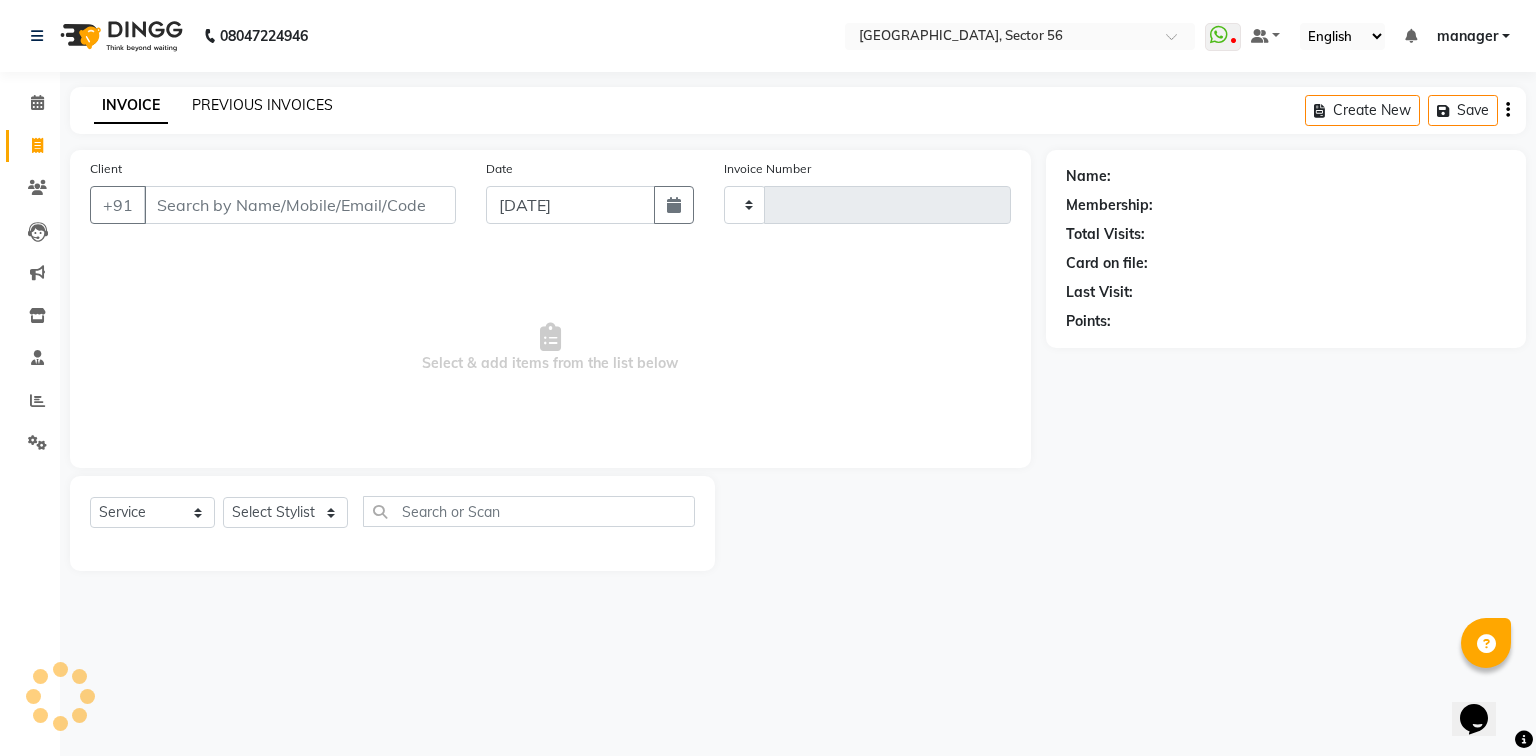 type on "3978" 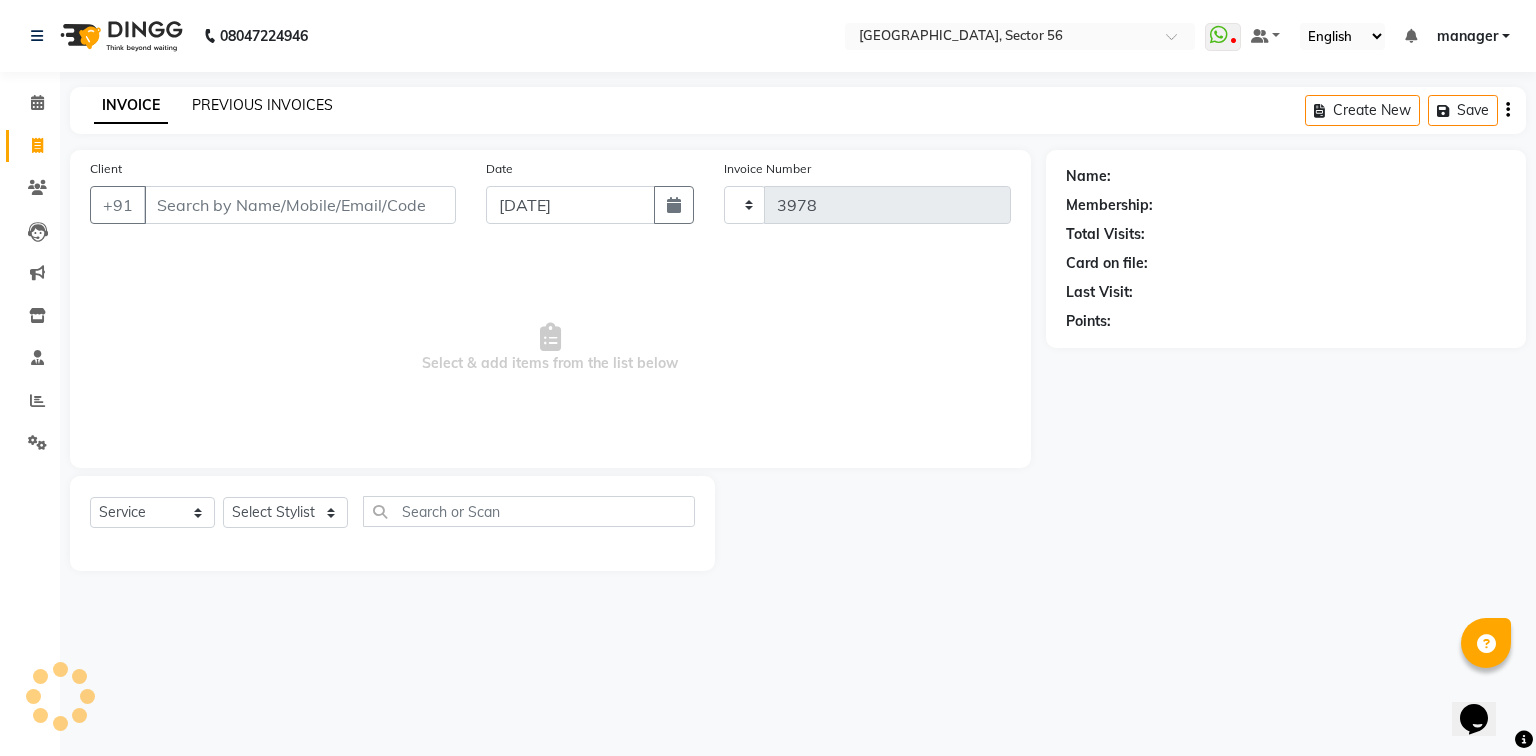 select on "5557" 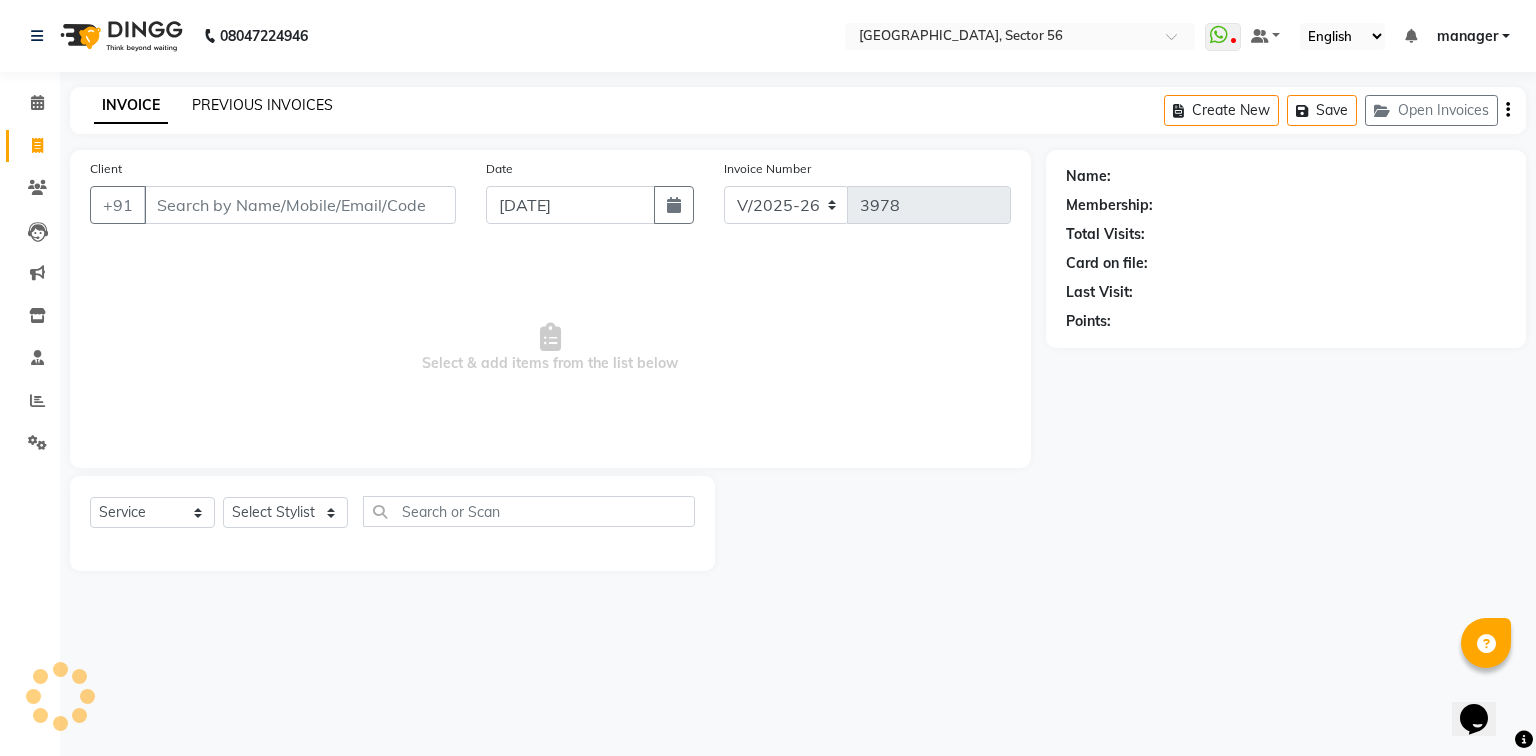 click on "PREVIOUS INVOICES" 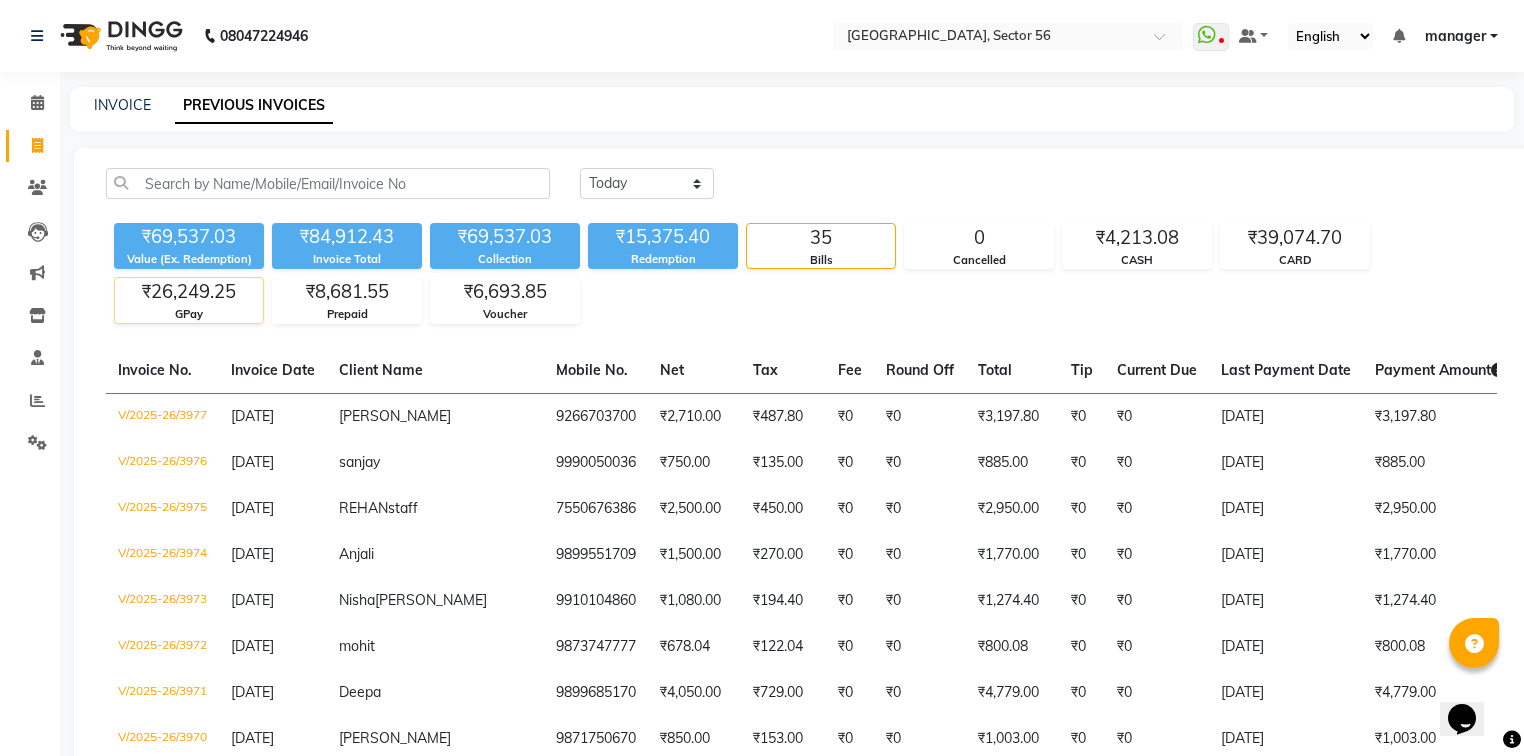 click on "₹26,249.25" 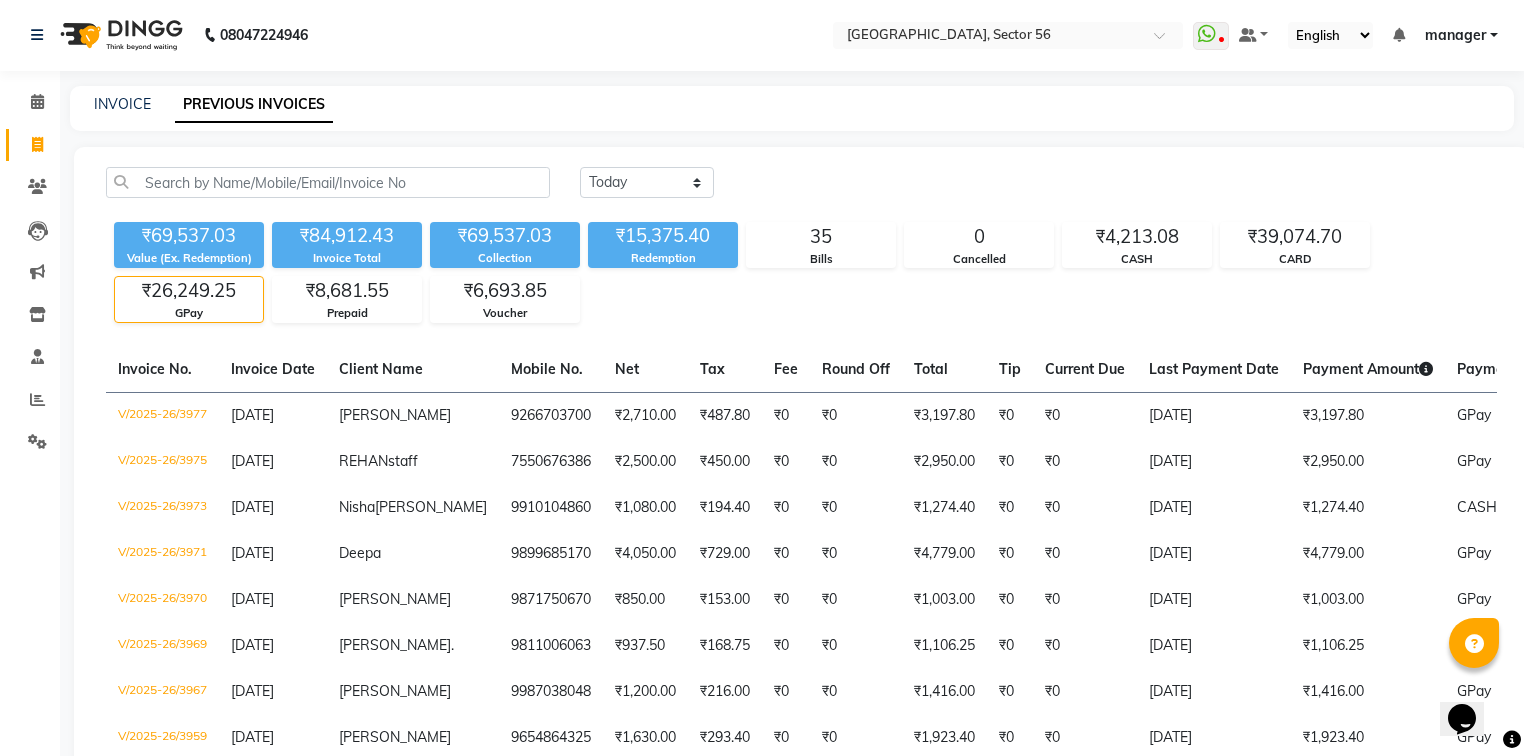 scroll, scrollTop: 0, scrollLeft: 0, axis: both 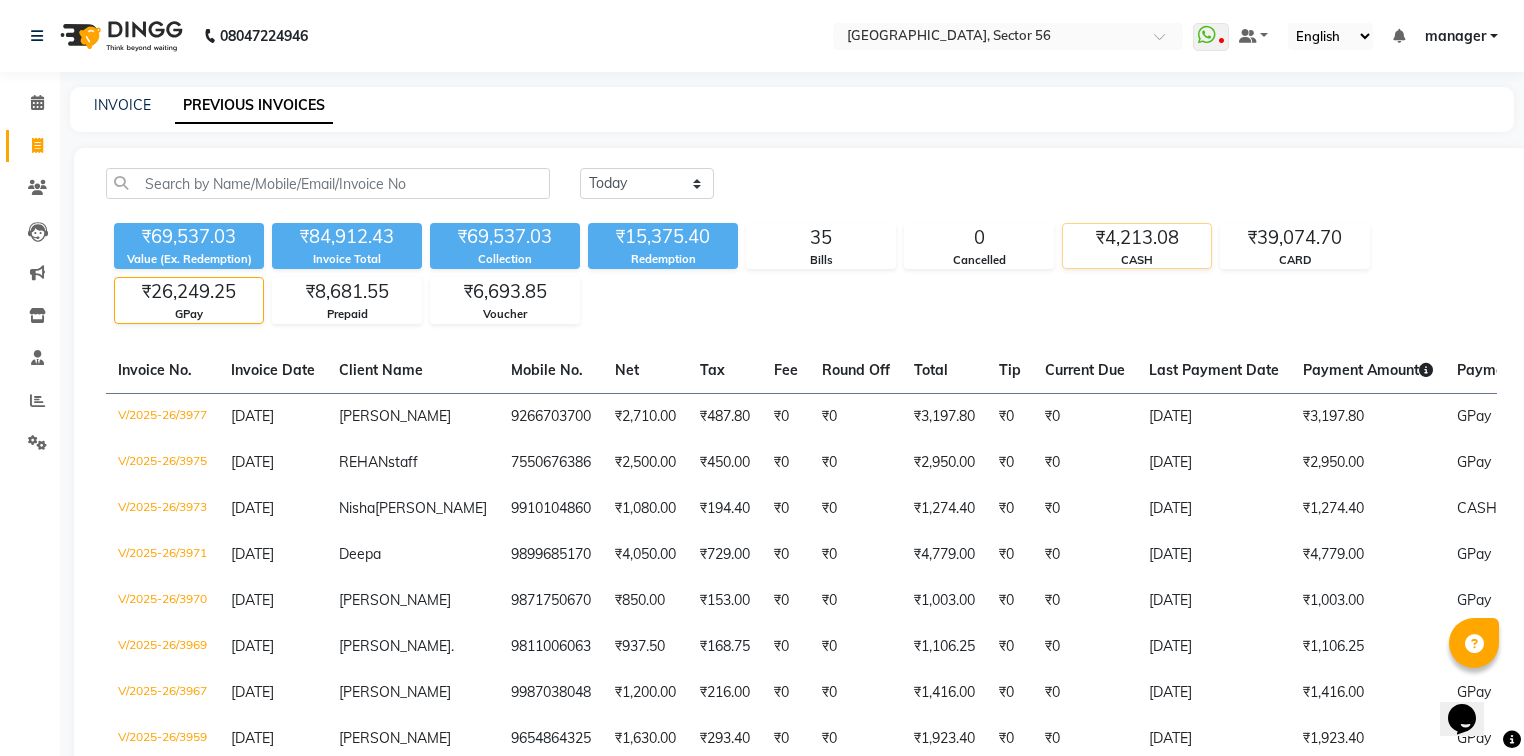 click on "₹4,213.08" 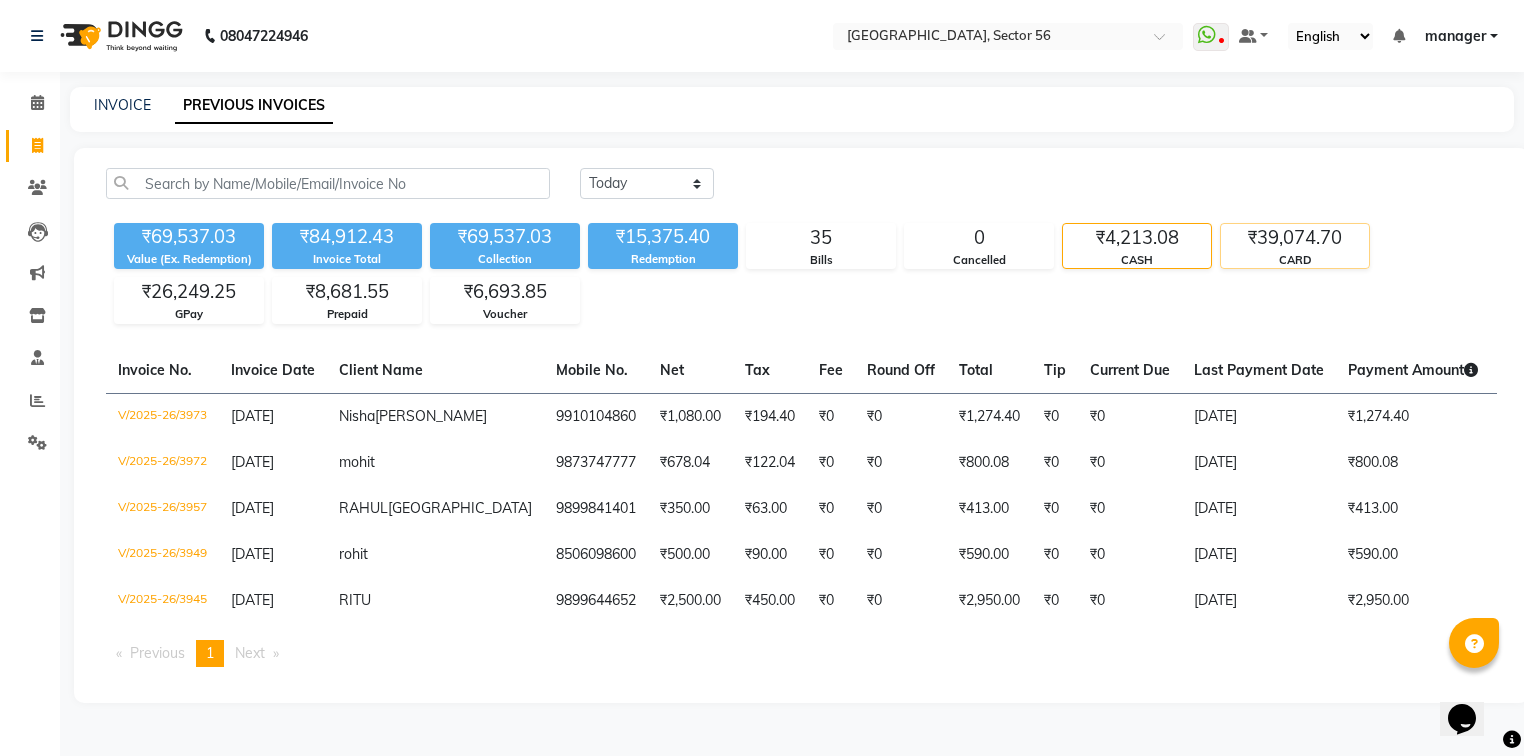 click on "₹39,074.70" 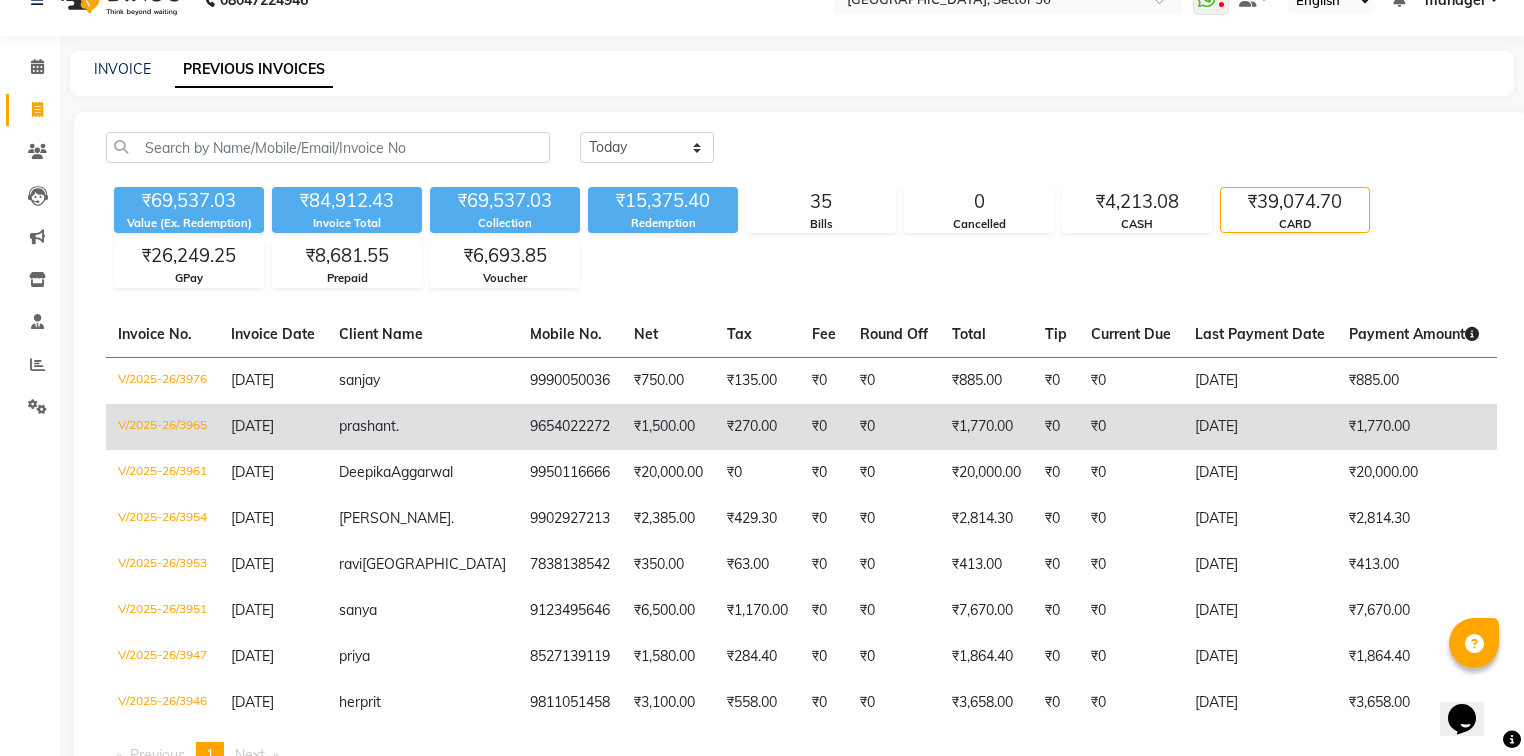 scroll, scrollTop: 80, scrollLeft: 0, axis: vertical 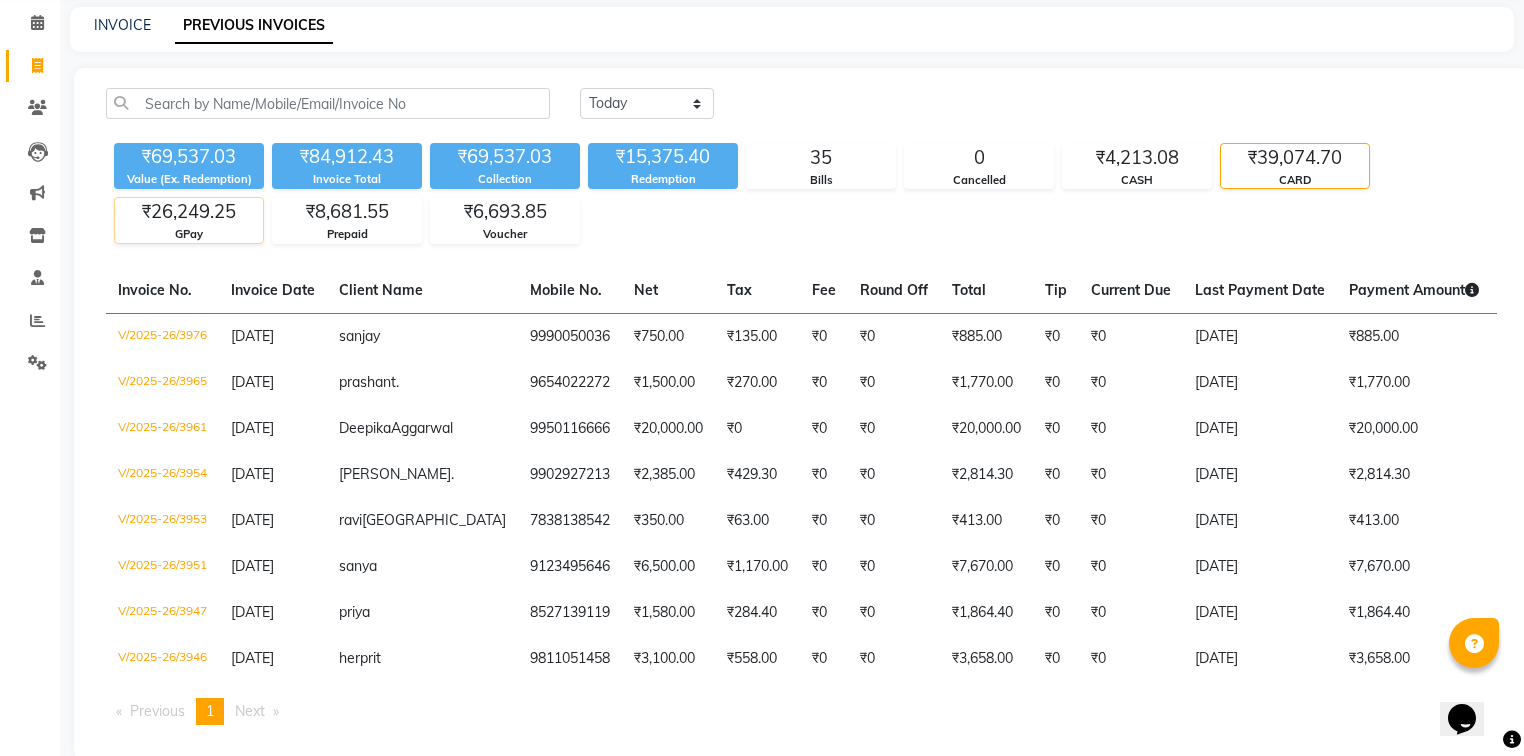 click on "₹26,249.25" 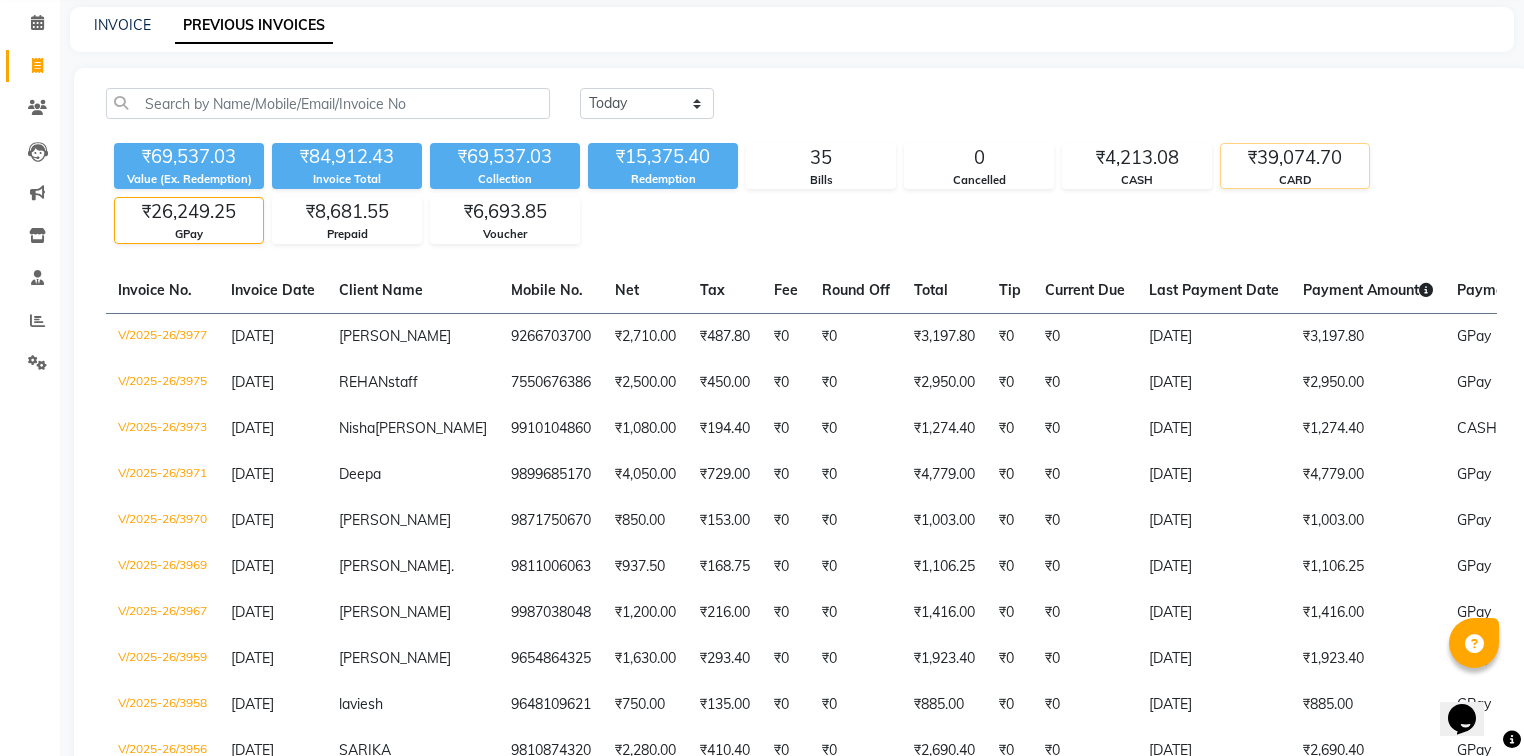 click on "₹39,074.70" 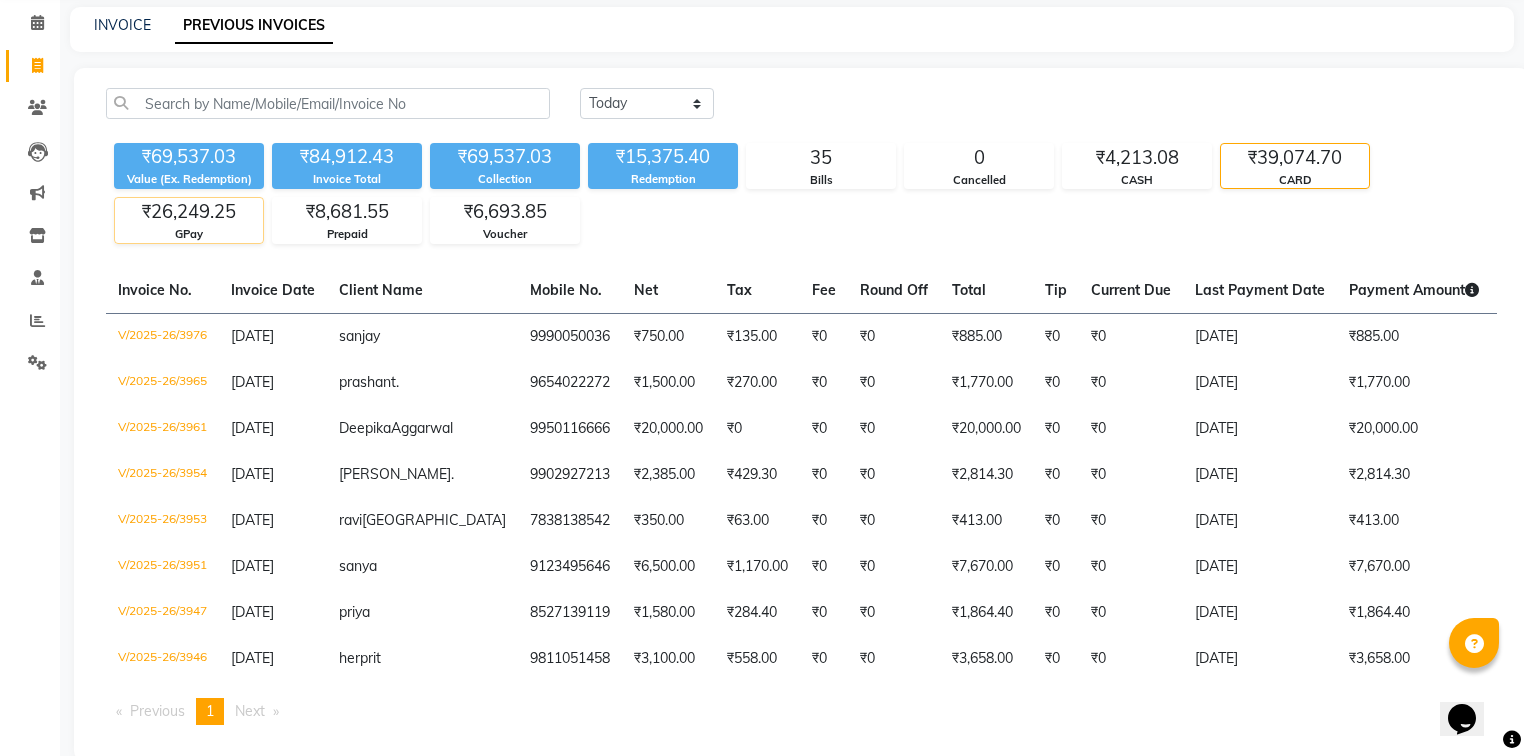 click on "₹26,249.25" 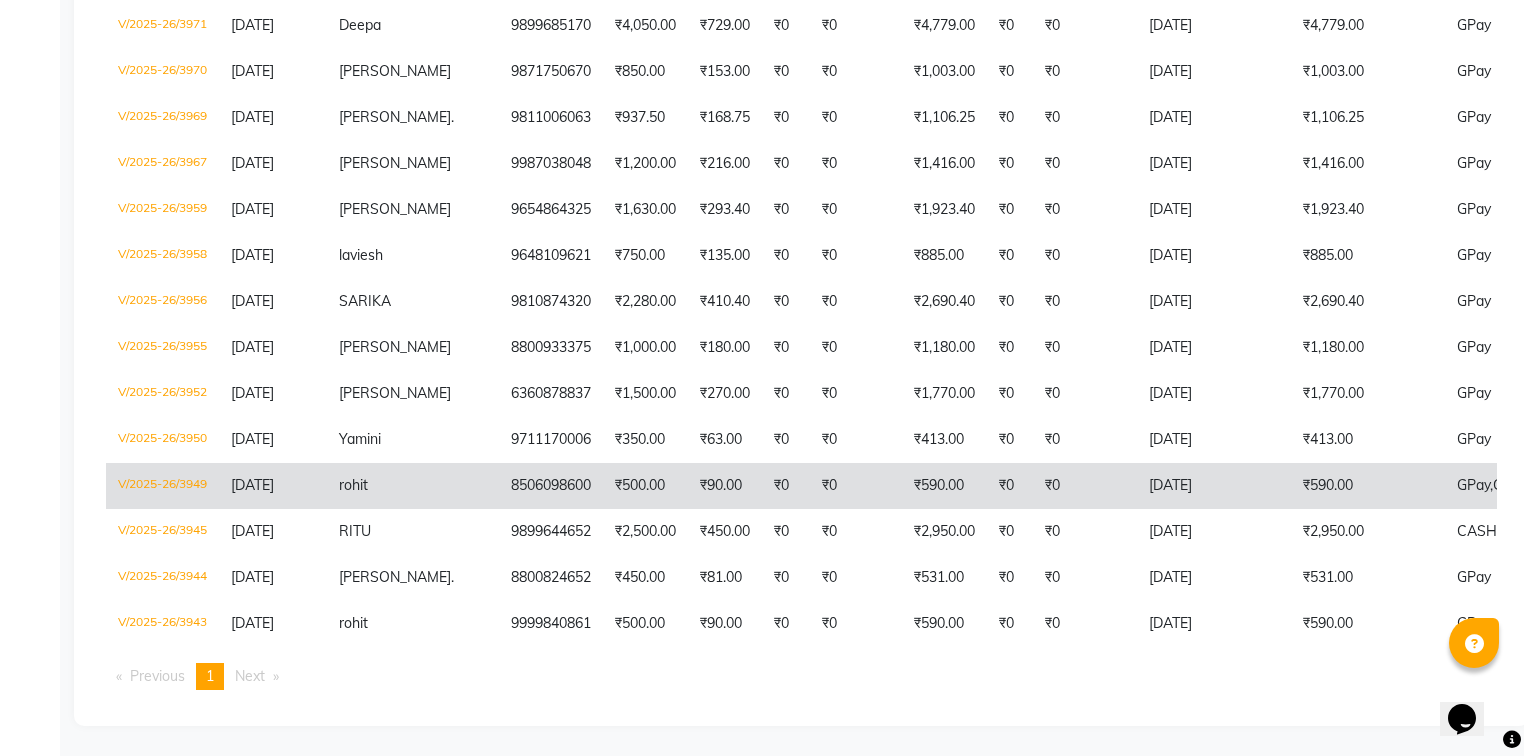scroll, scrollTop: 583, scrollLeft: 0, axis: vertical 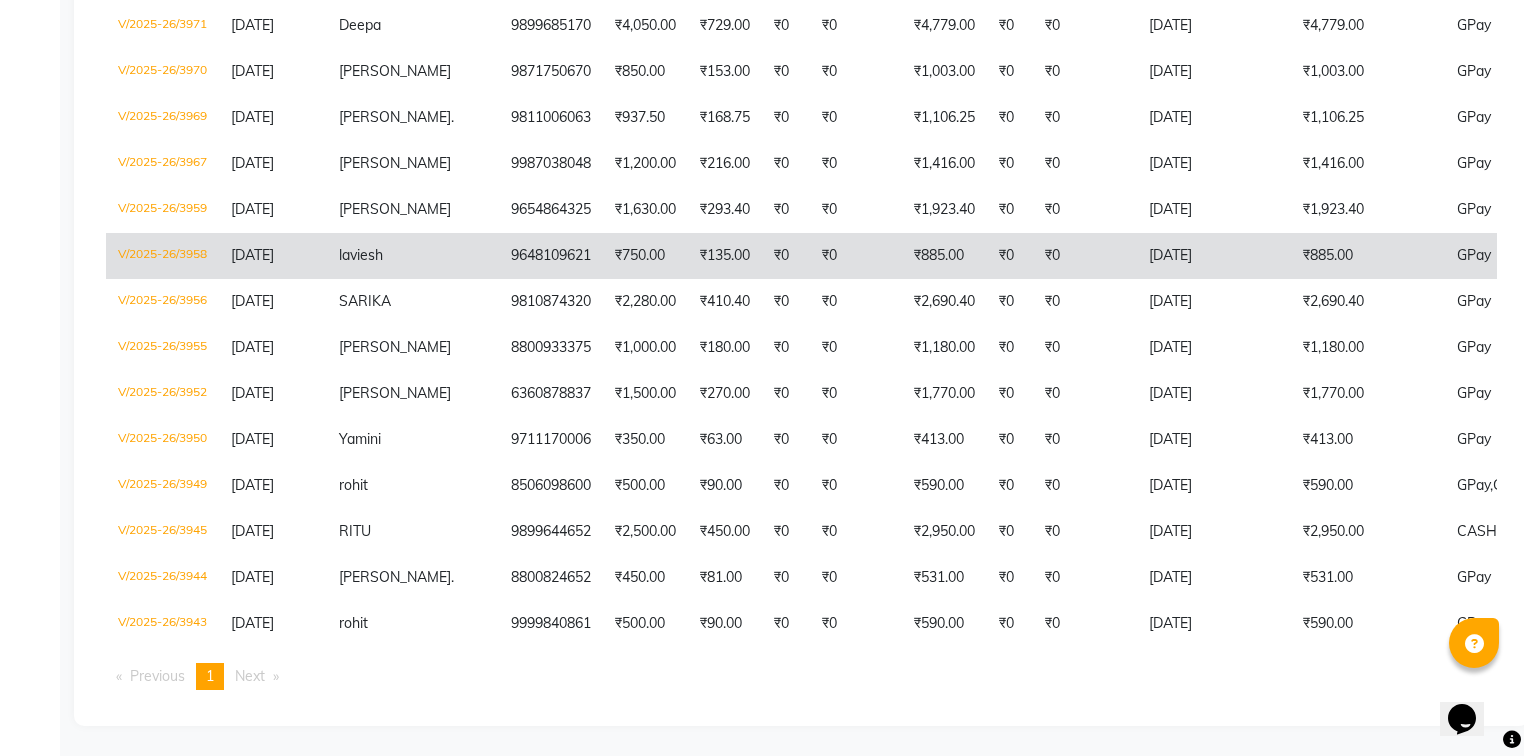 click on "₹885.00" 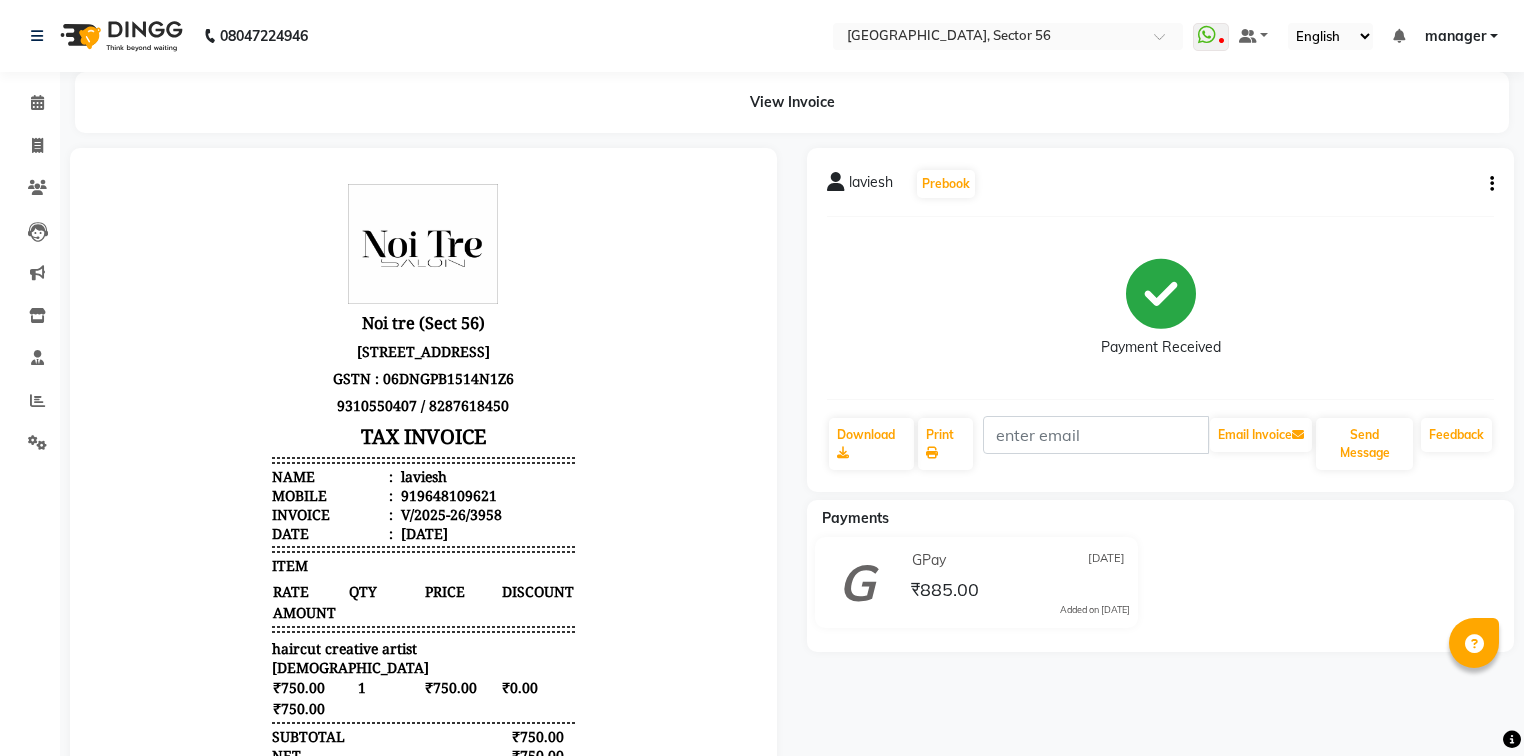 scroll, scrollTop: 0, scrollLeft: 0, axis: both 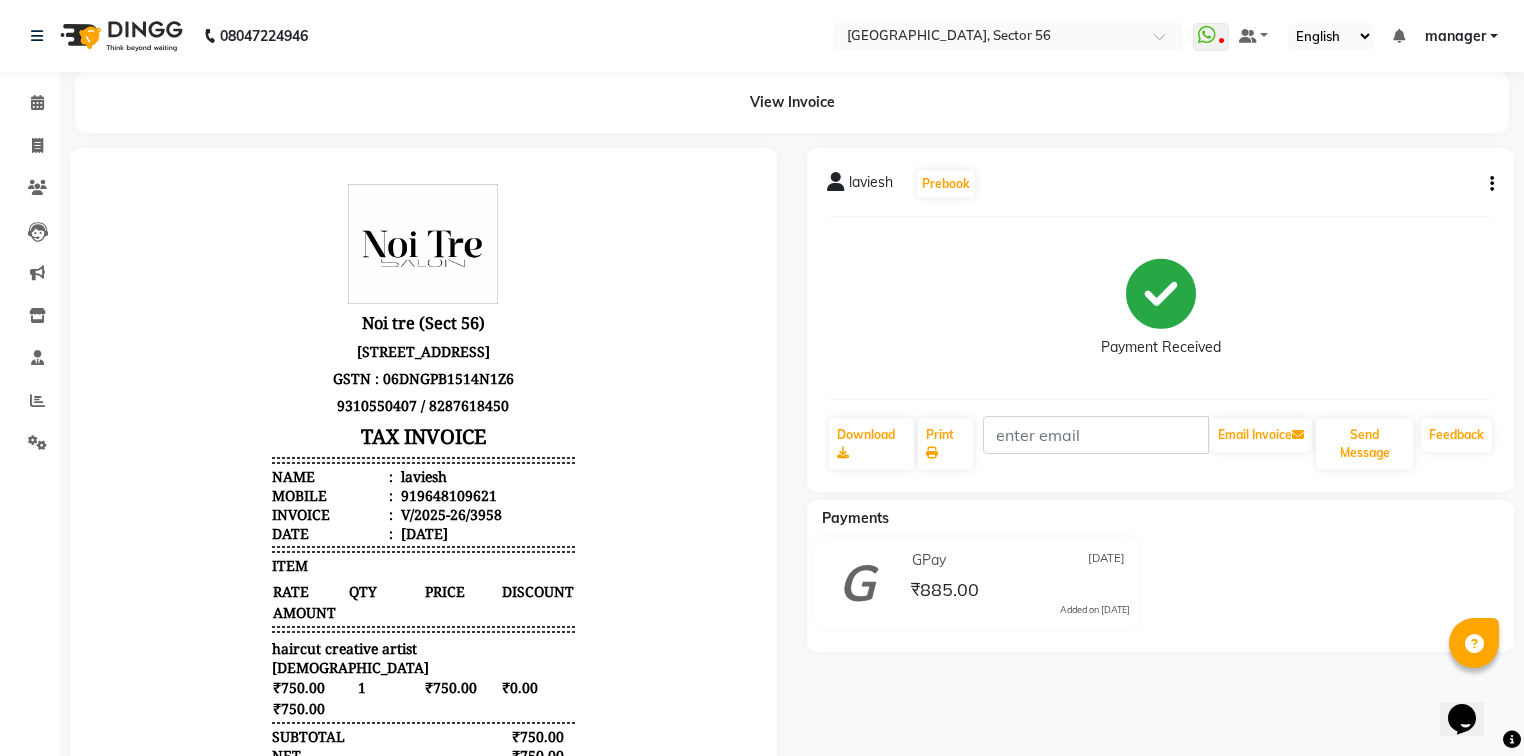 click 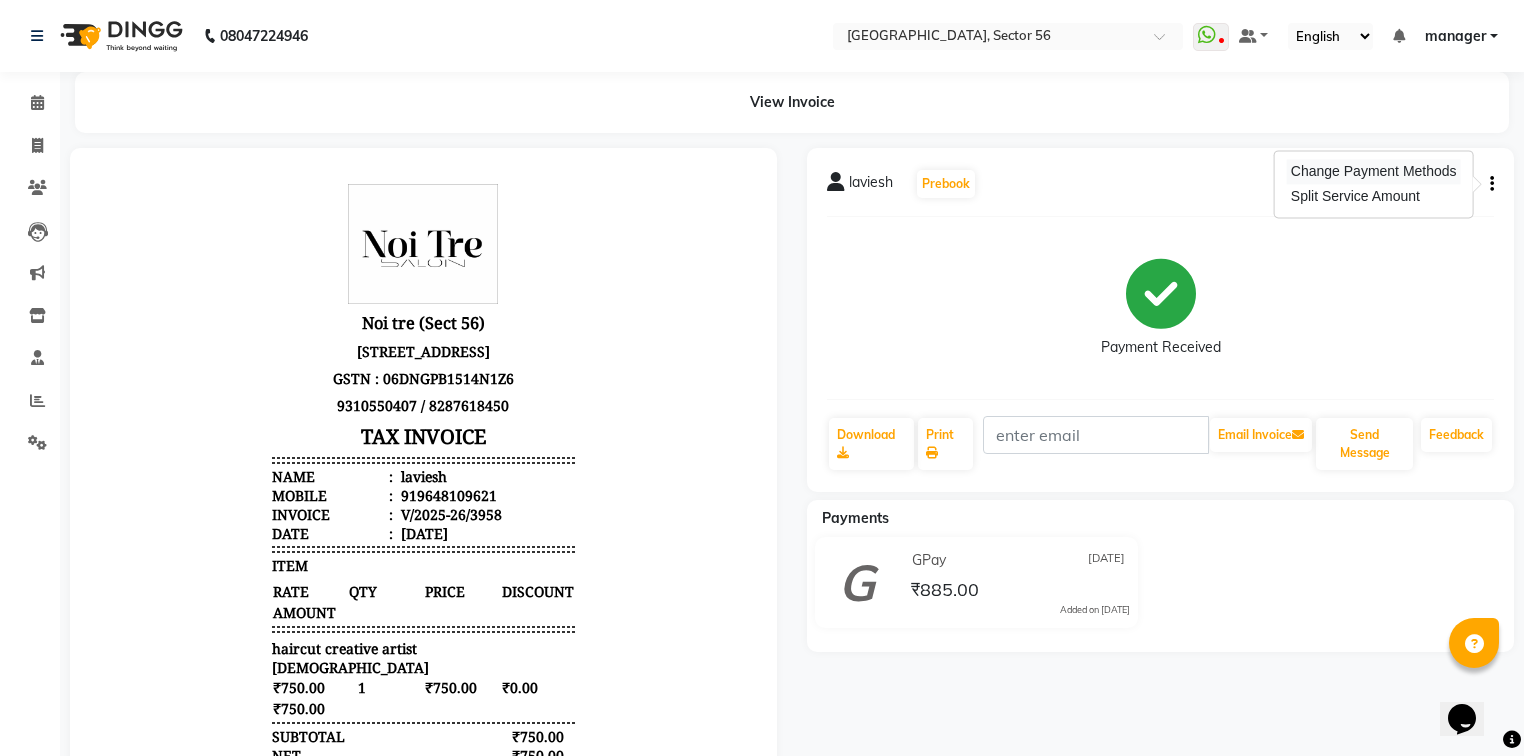 click on "Change Payment Methods" at bounding box center [1374, 171] 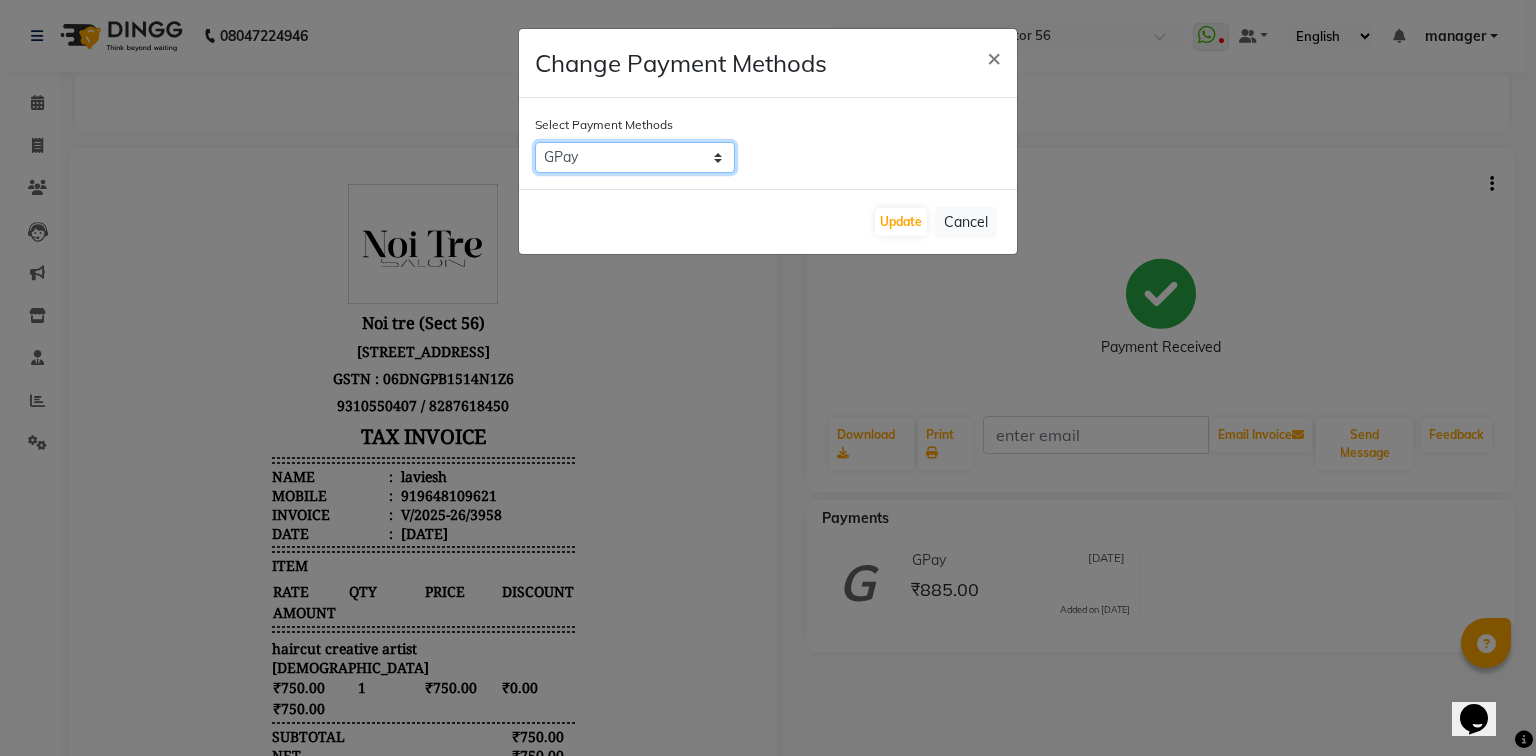 click on "CASH   CARD   ONLINE   PayTM   GPay   UPI   PhonePe   LUZO" 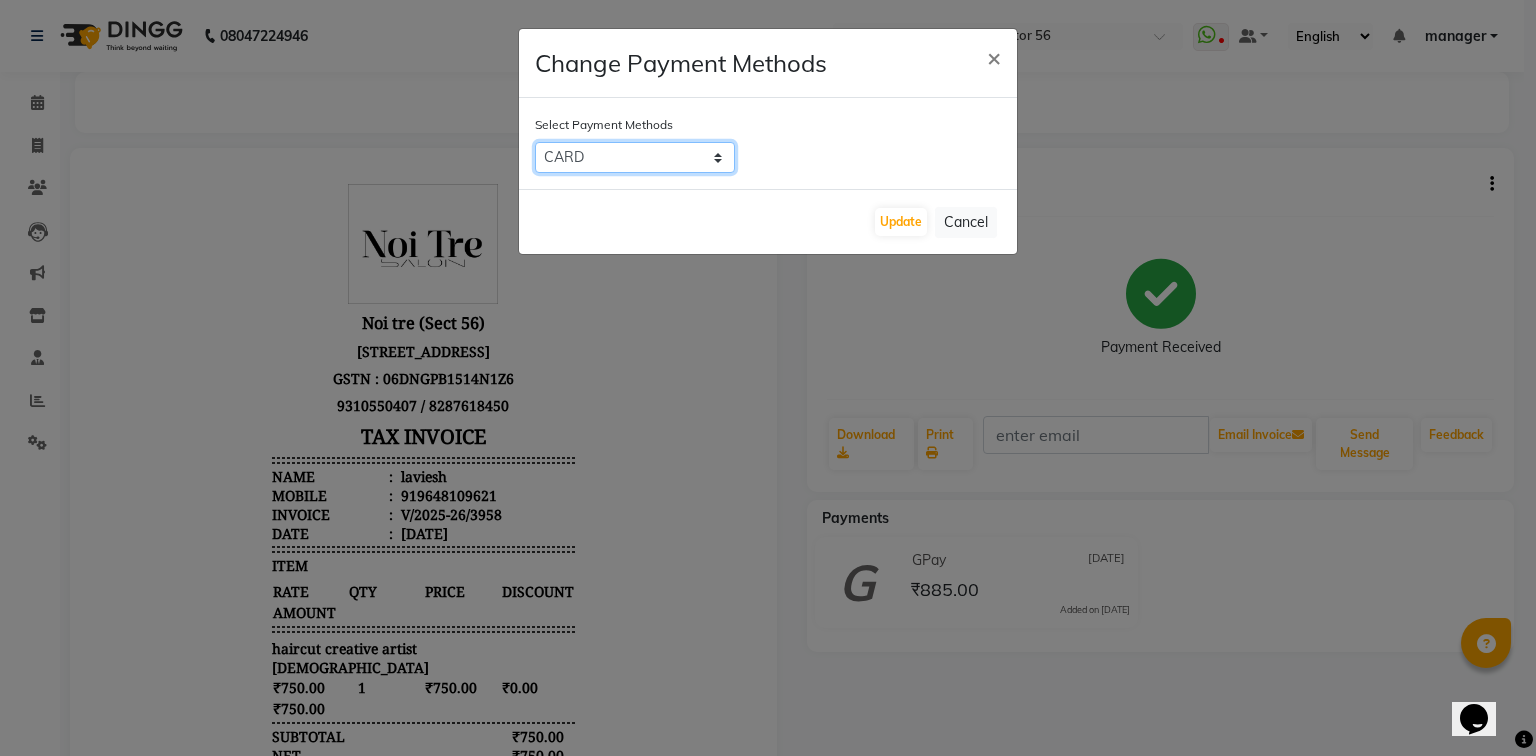 click on "CASH   CARD   ONLINE   PayTM   GPay   UPI   PhonePe   LUZO" 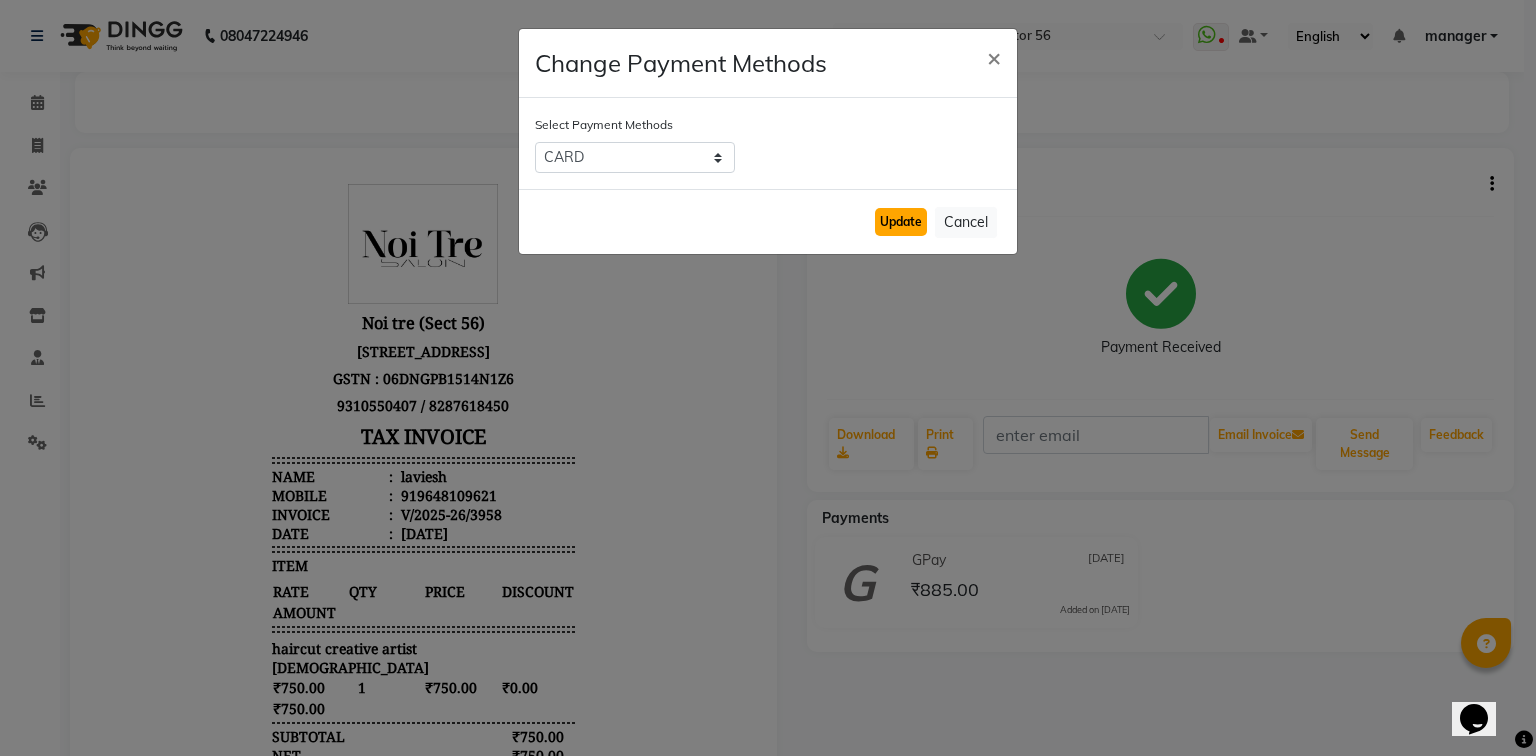 click on "Update" 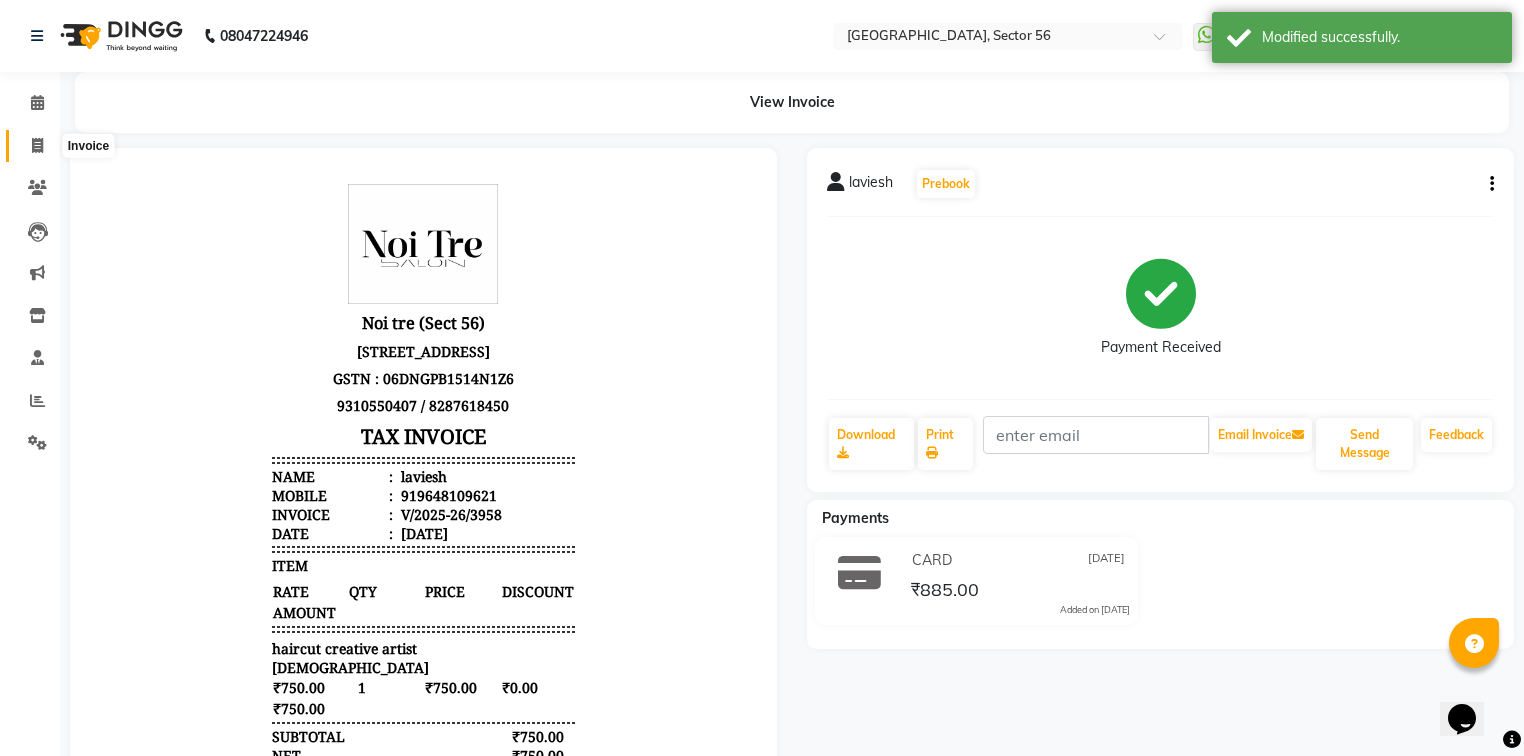 drag, startPoint x: 35, startPoint y: 147, endPoint x: 64, endPoint y: 144, distance: 29.15476 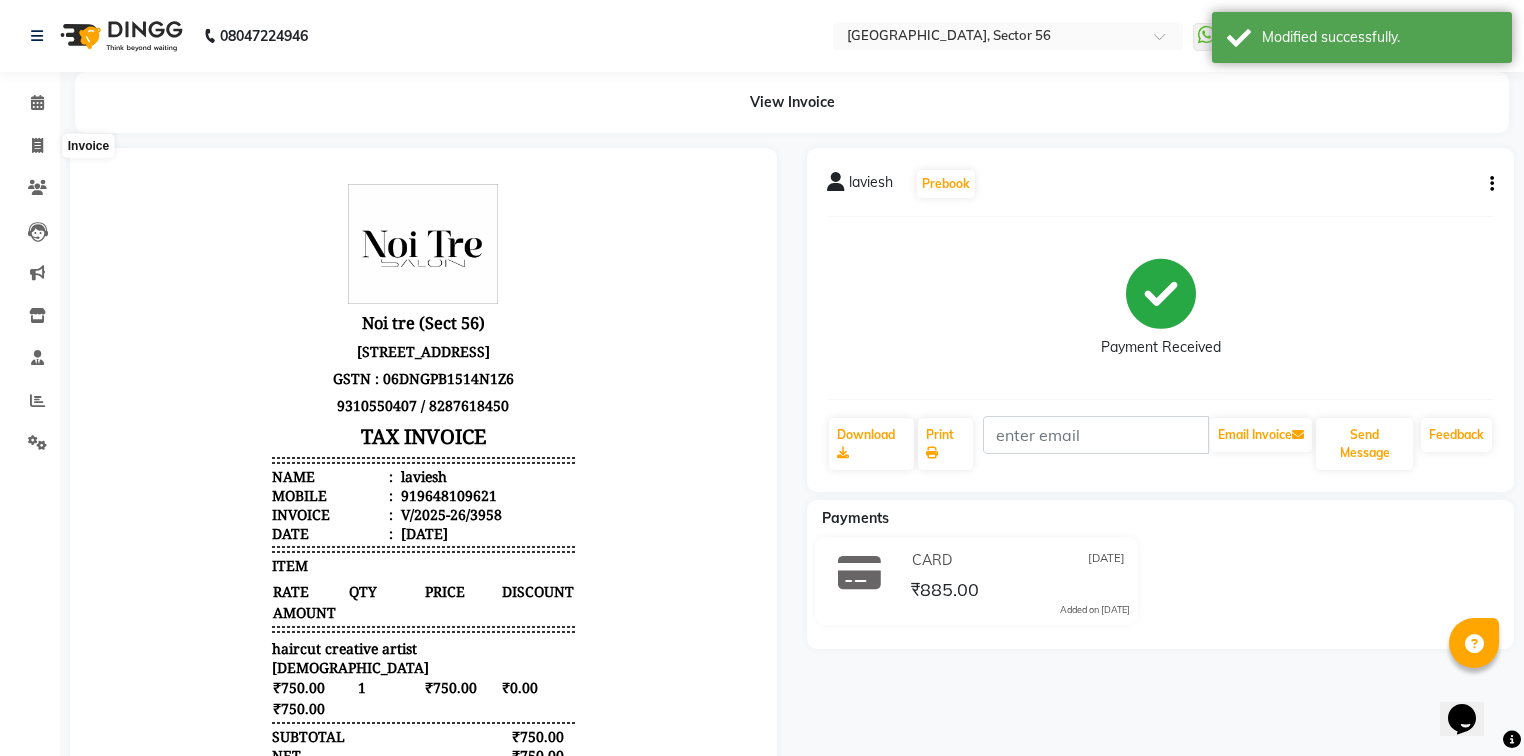 select on "5557" 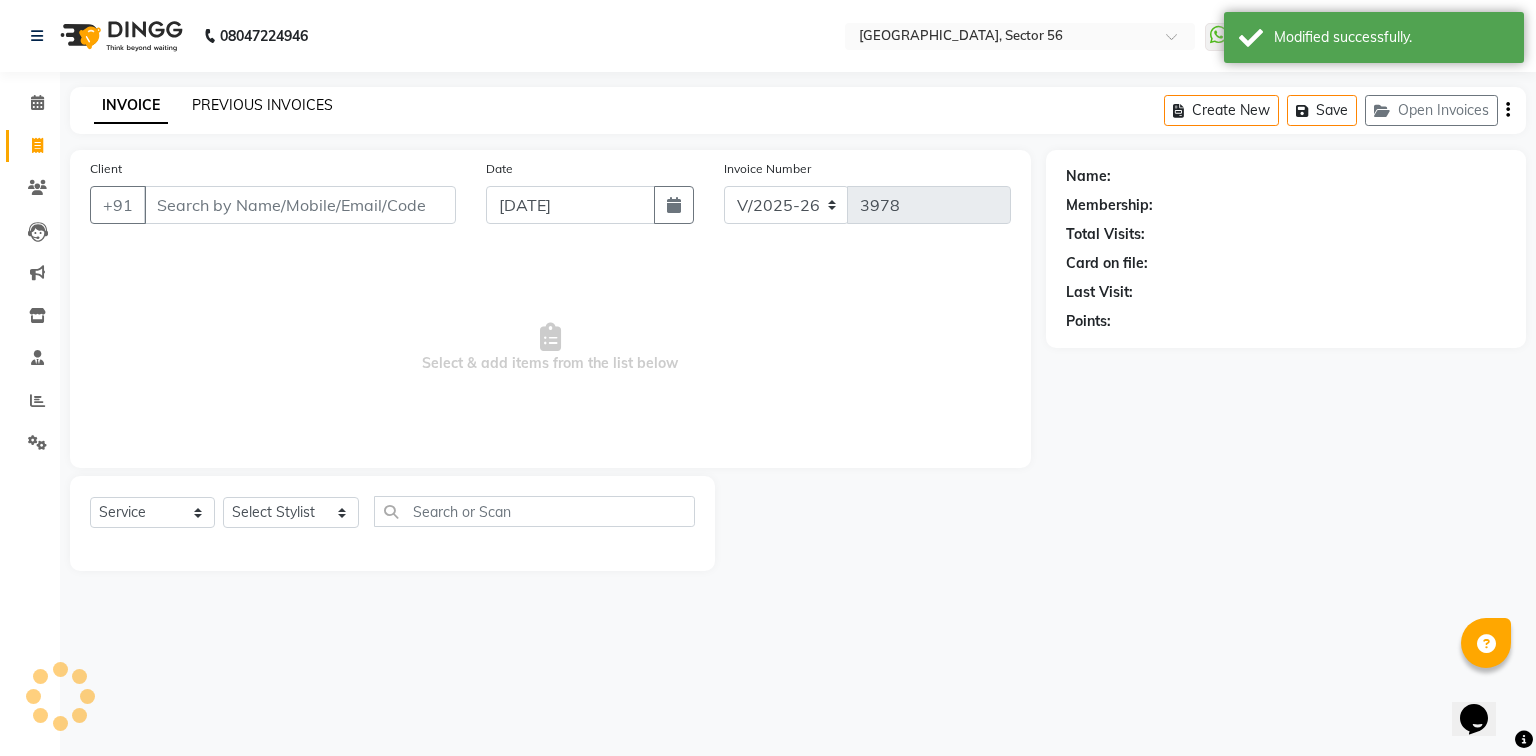click on "PREVIOUS INVOICES" 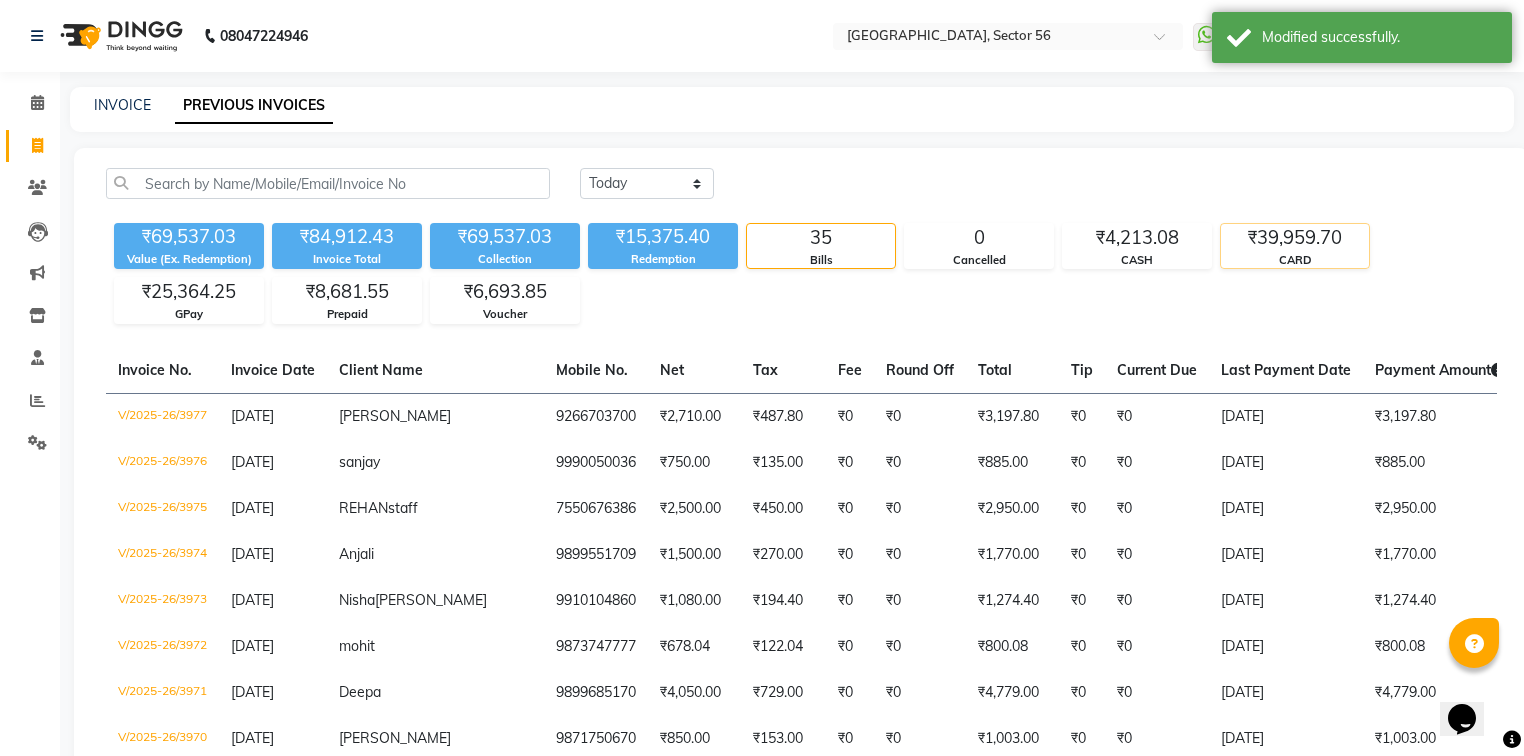 click on "₹39,959.70" 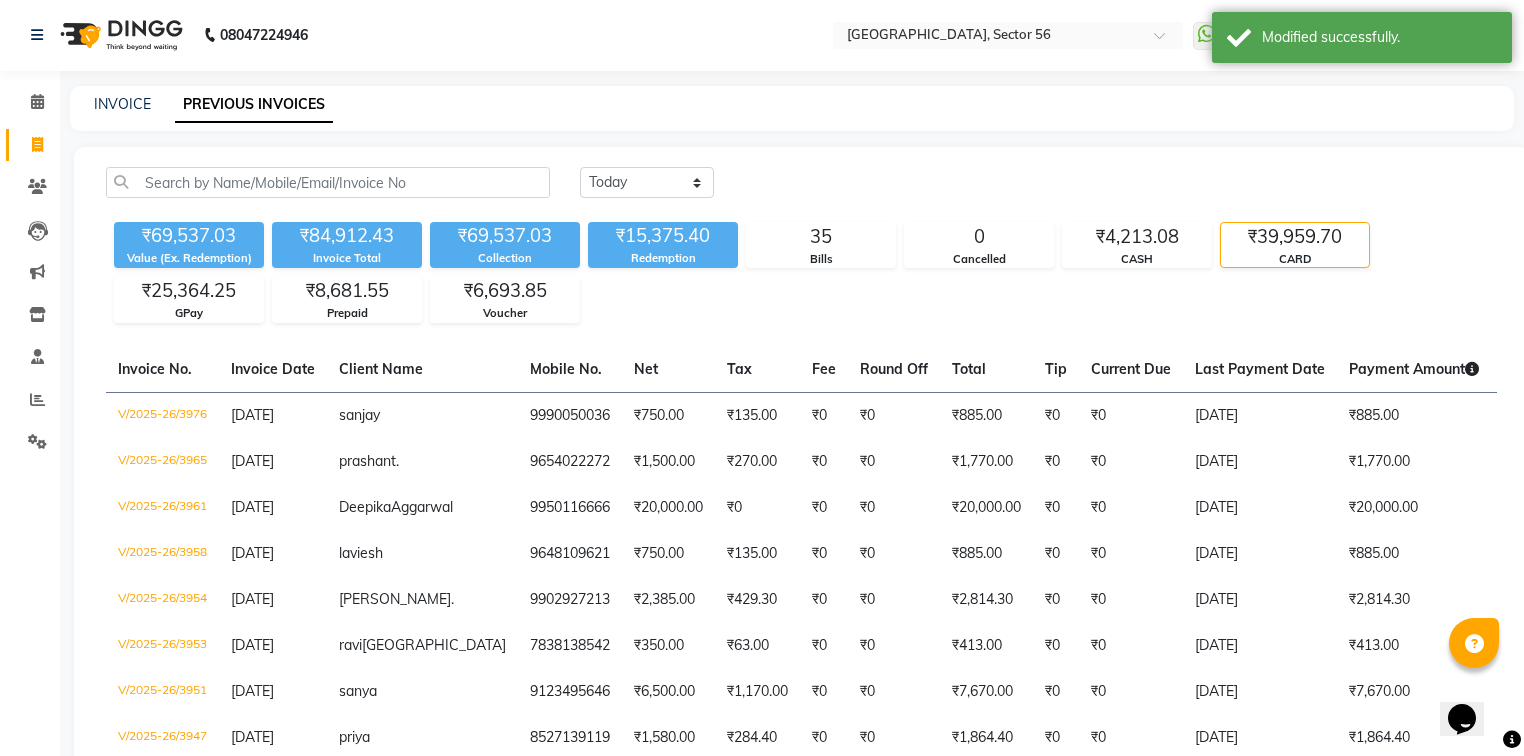 scroll, scrollTop: 0, scrollLeft: 0, axis: both 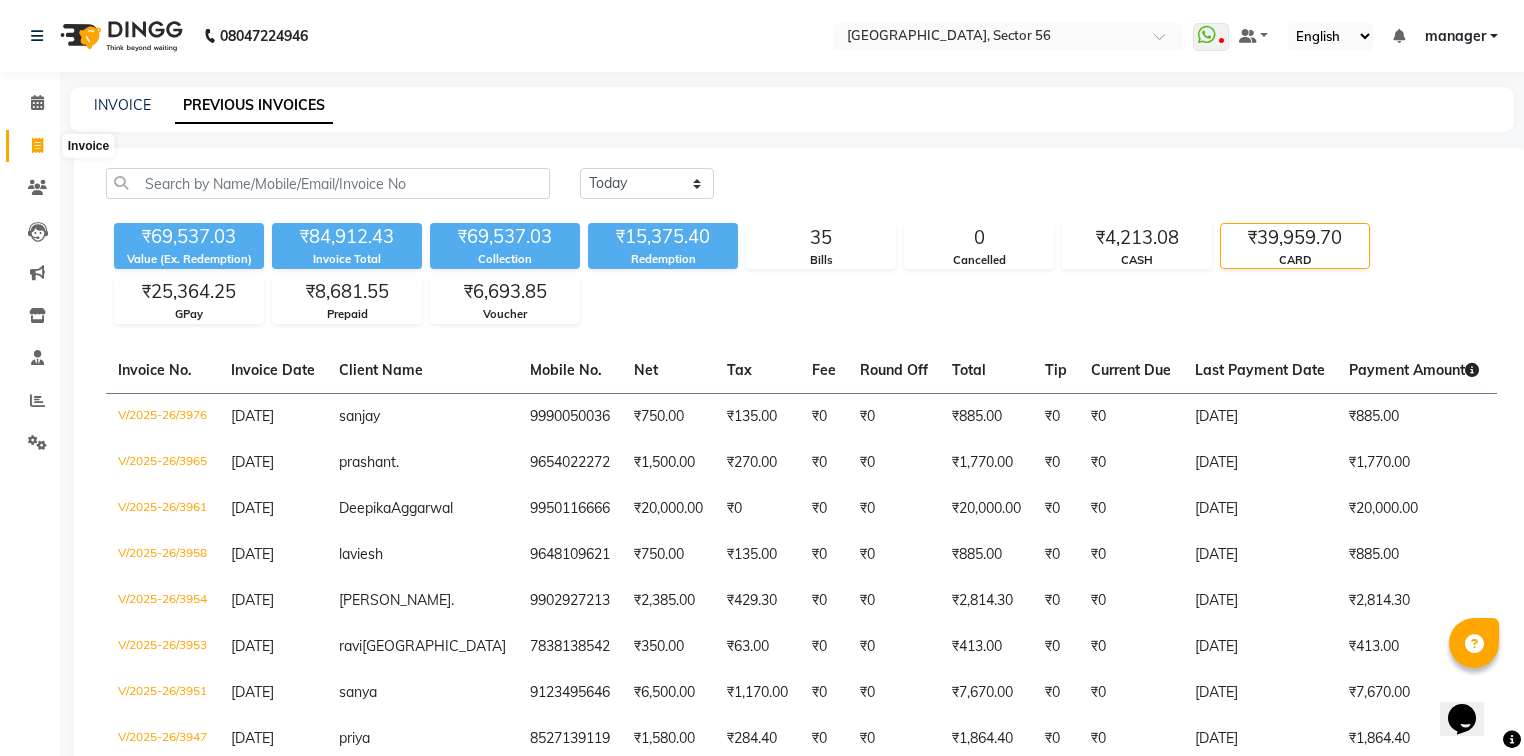 click 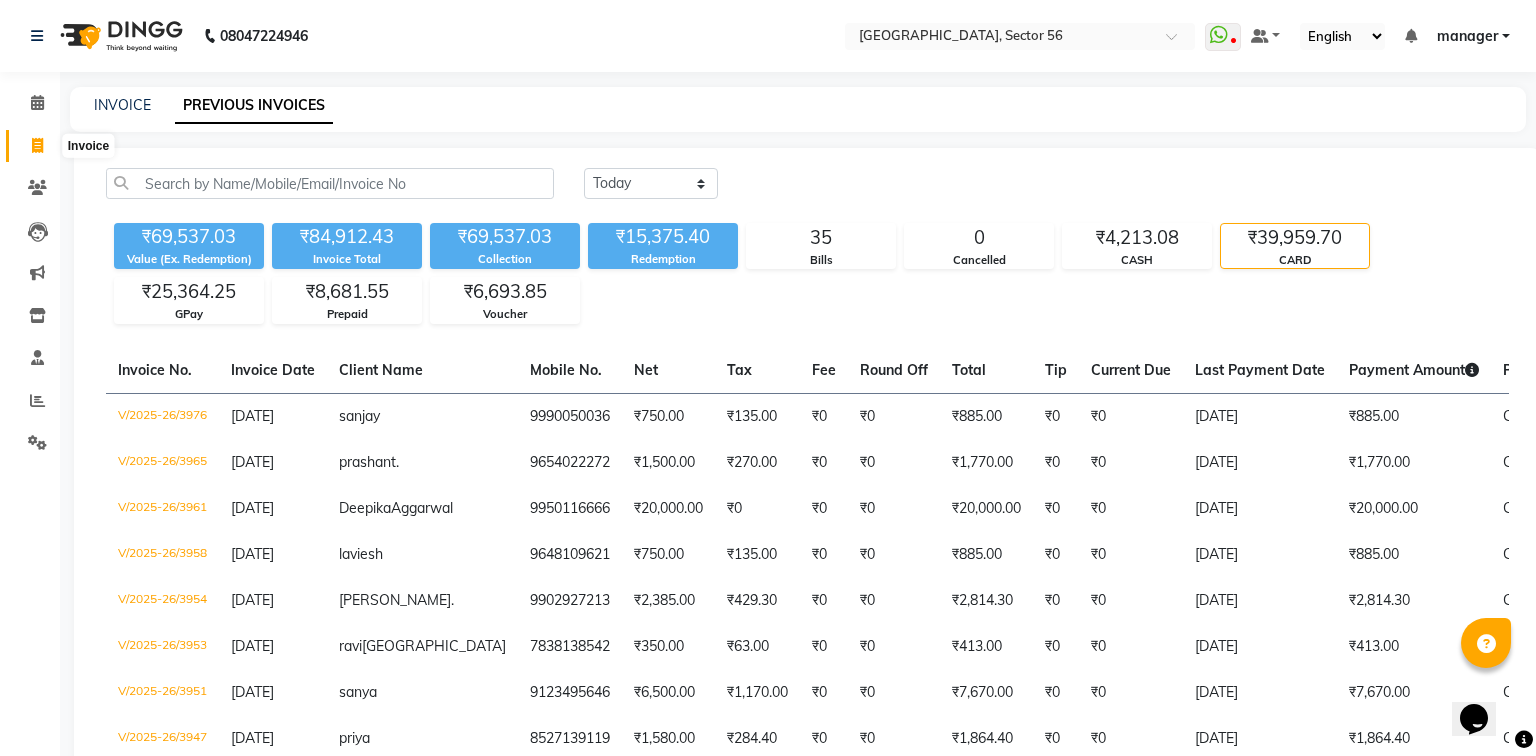 select on "service" 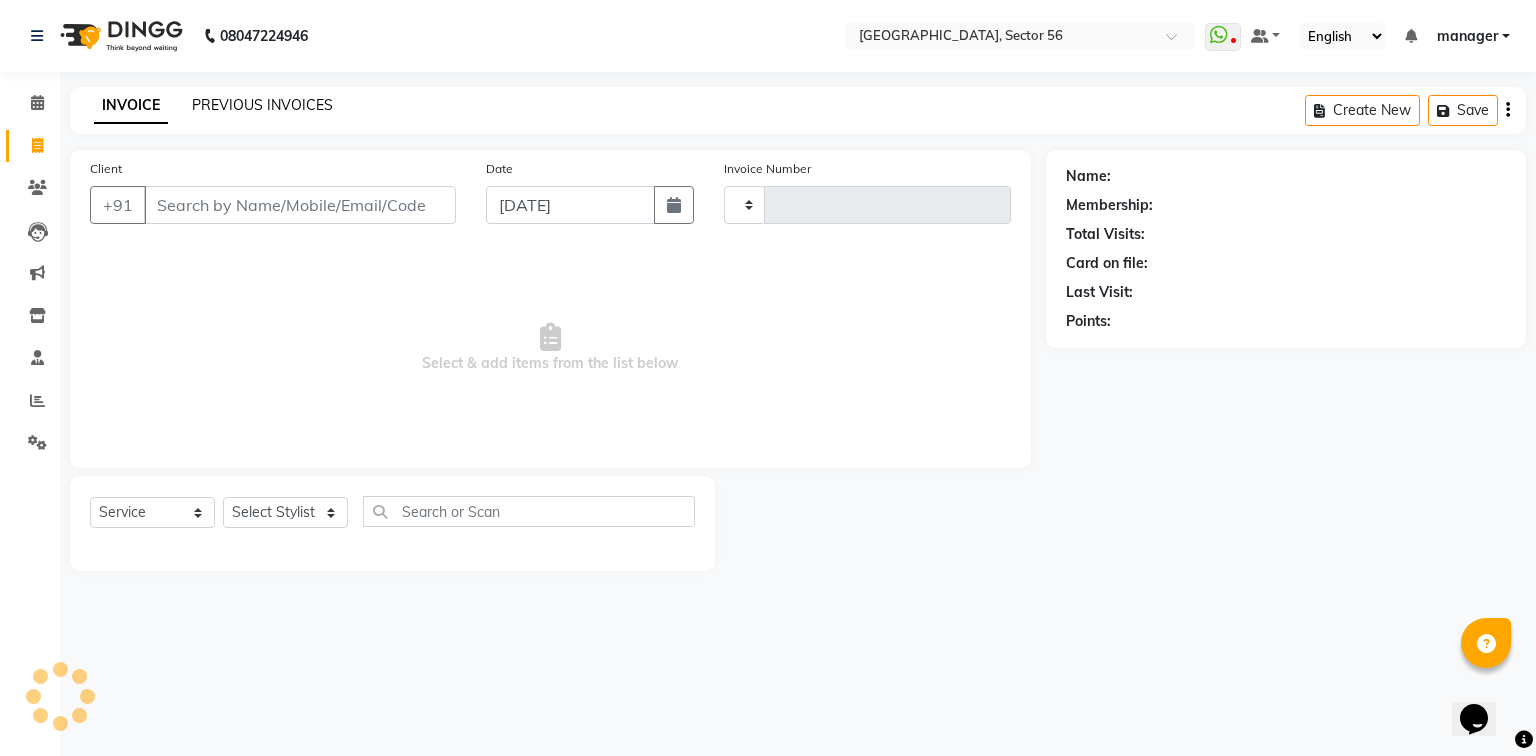 type on "3978" 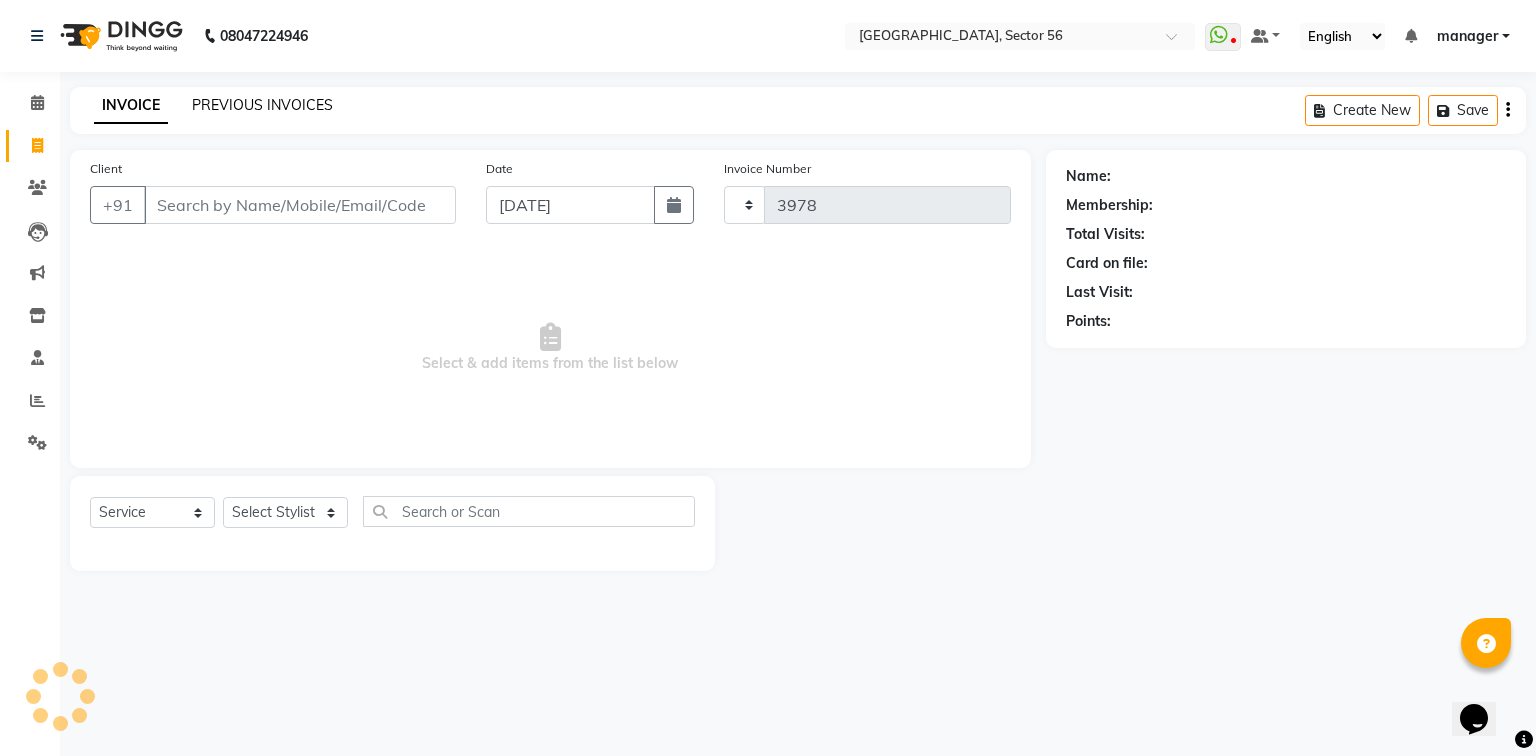 select on "5557" 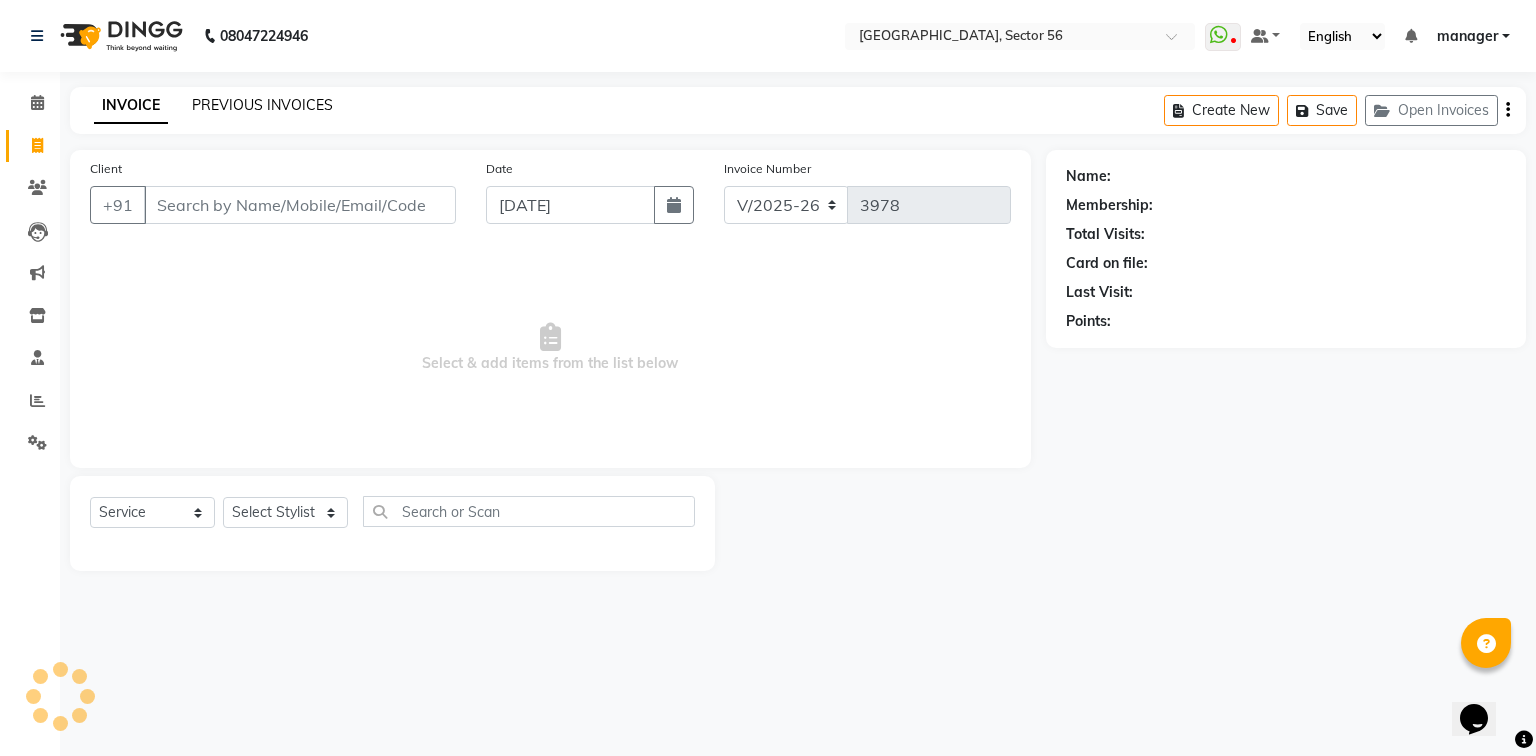 click on "PREVIOUS INVOICES" 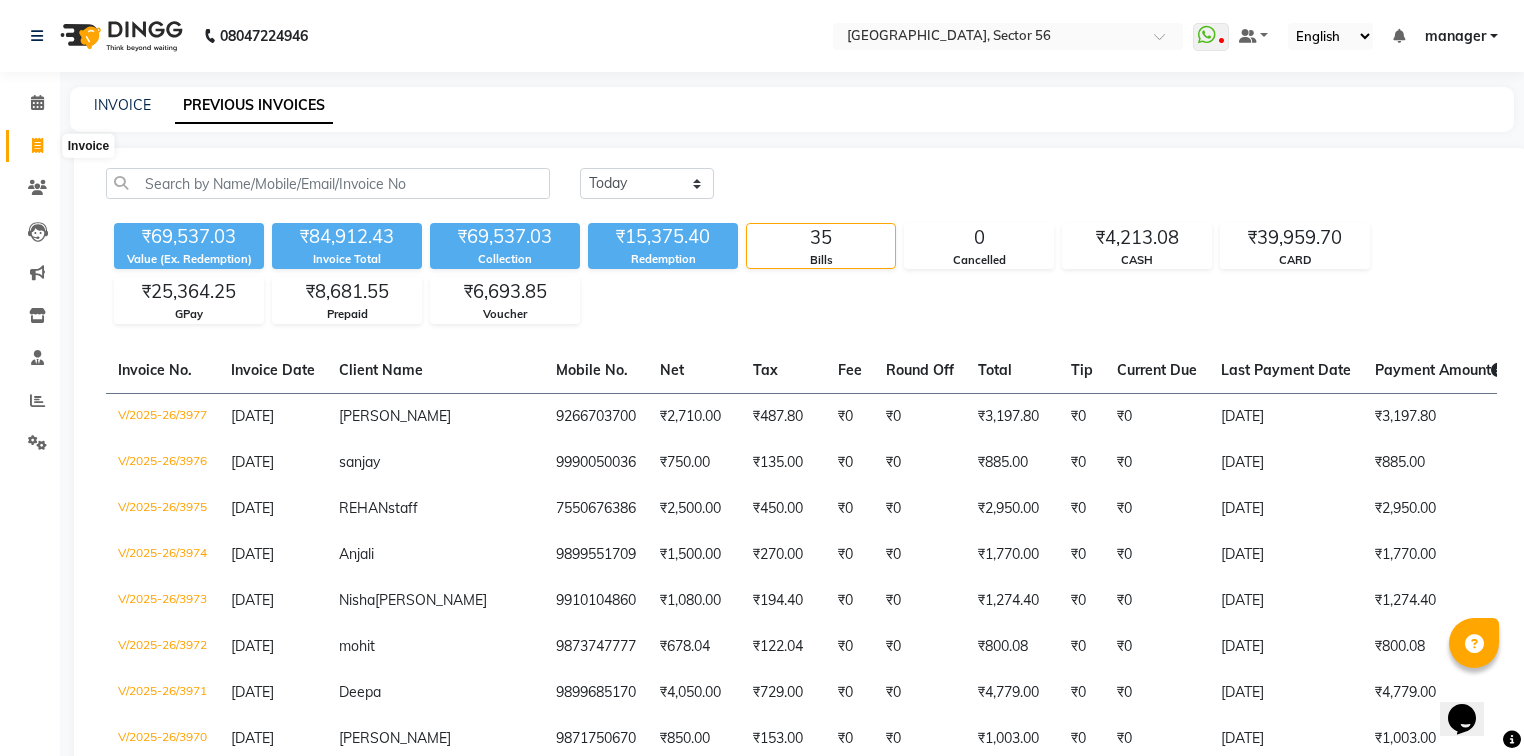 click 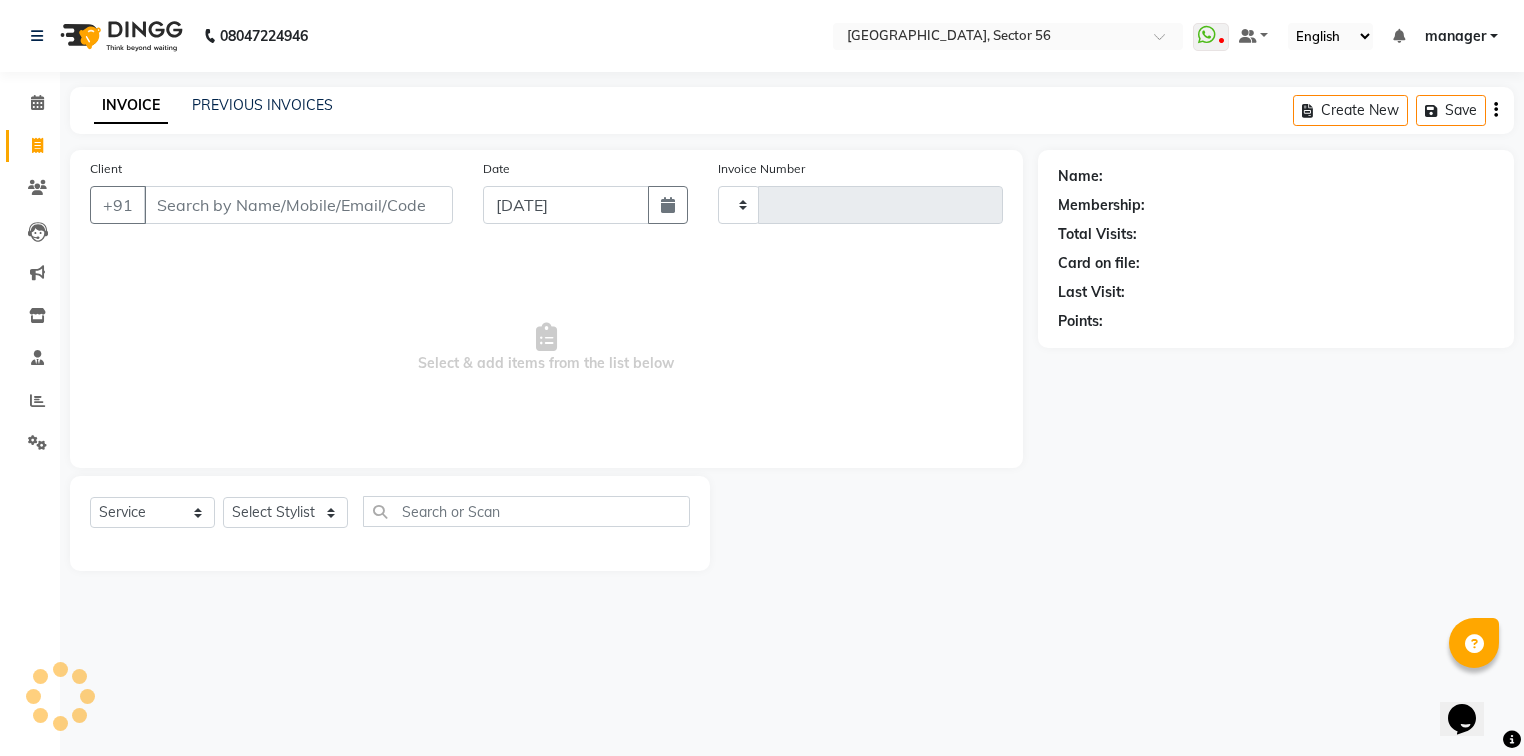 type on "3978" 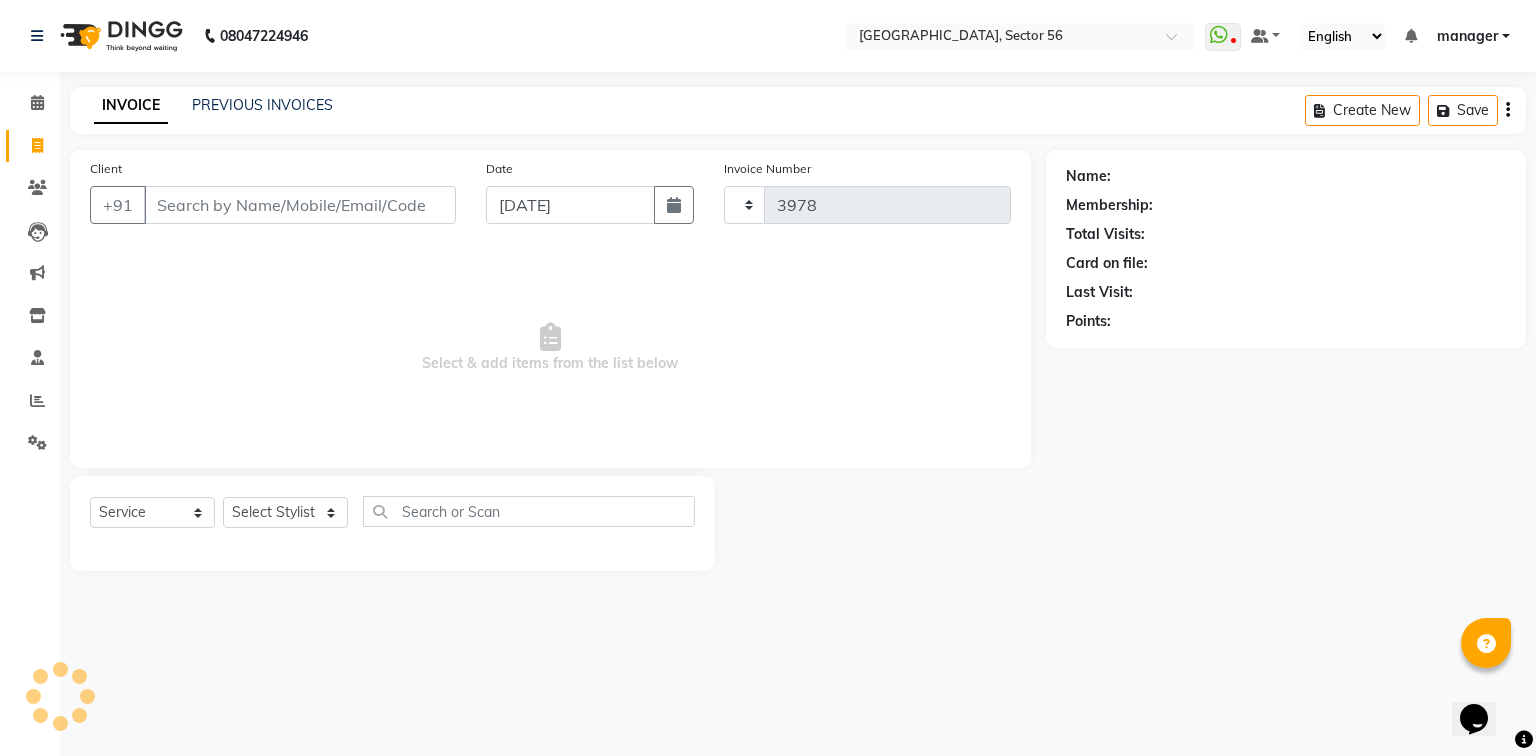select on "5557" 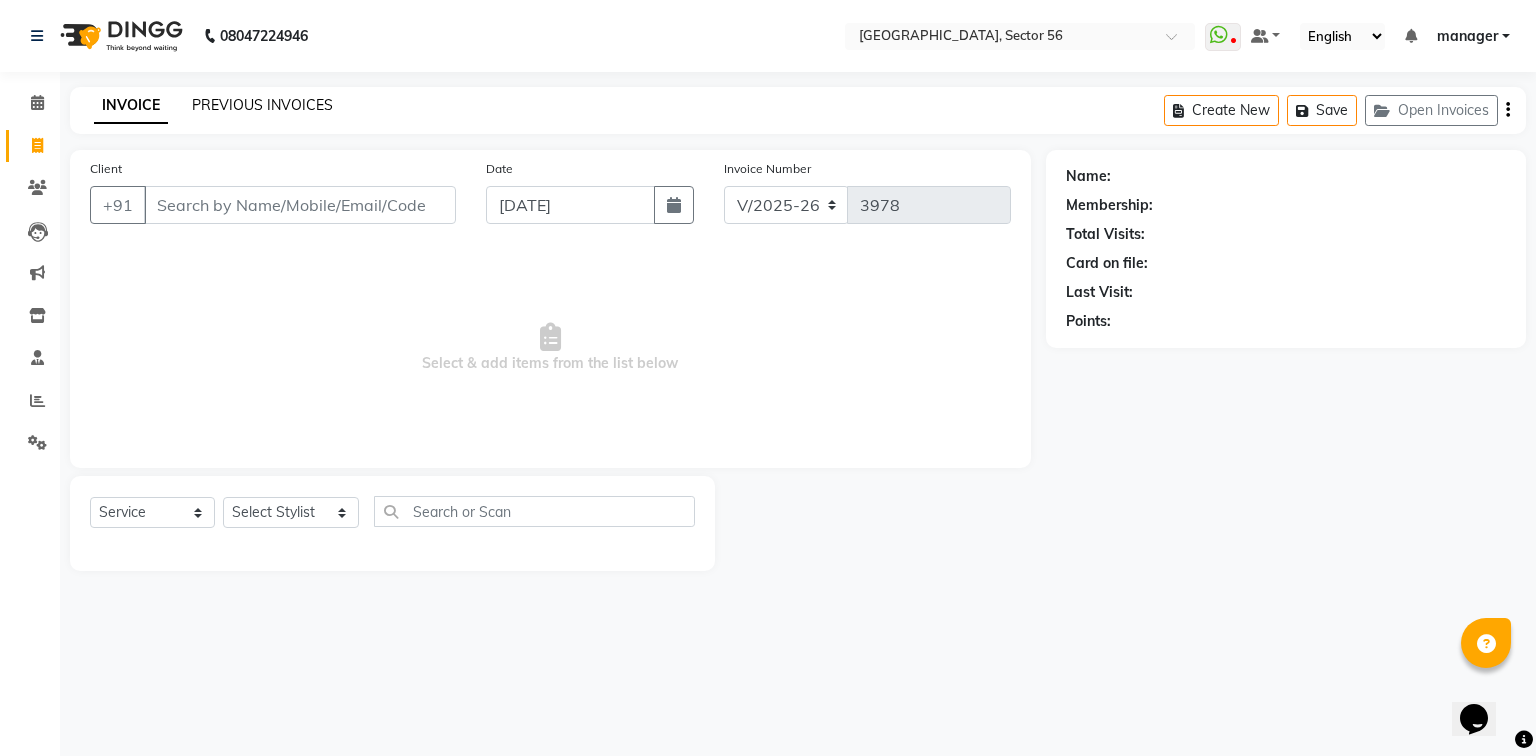 click on "PREVIOUS INVOICES" 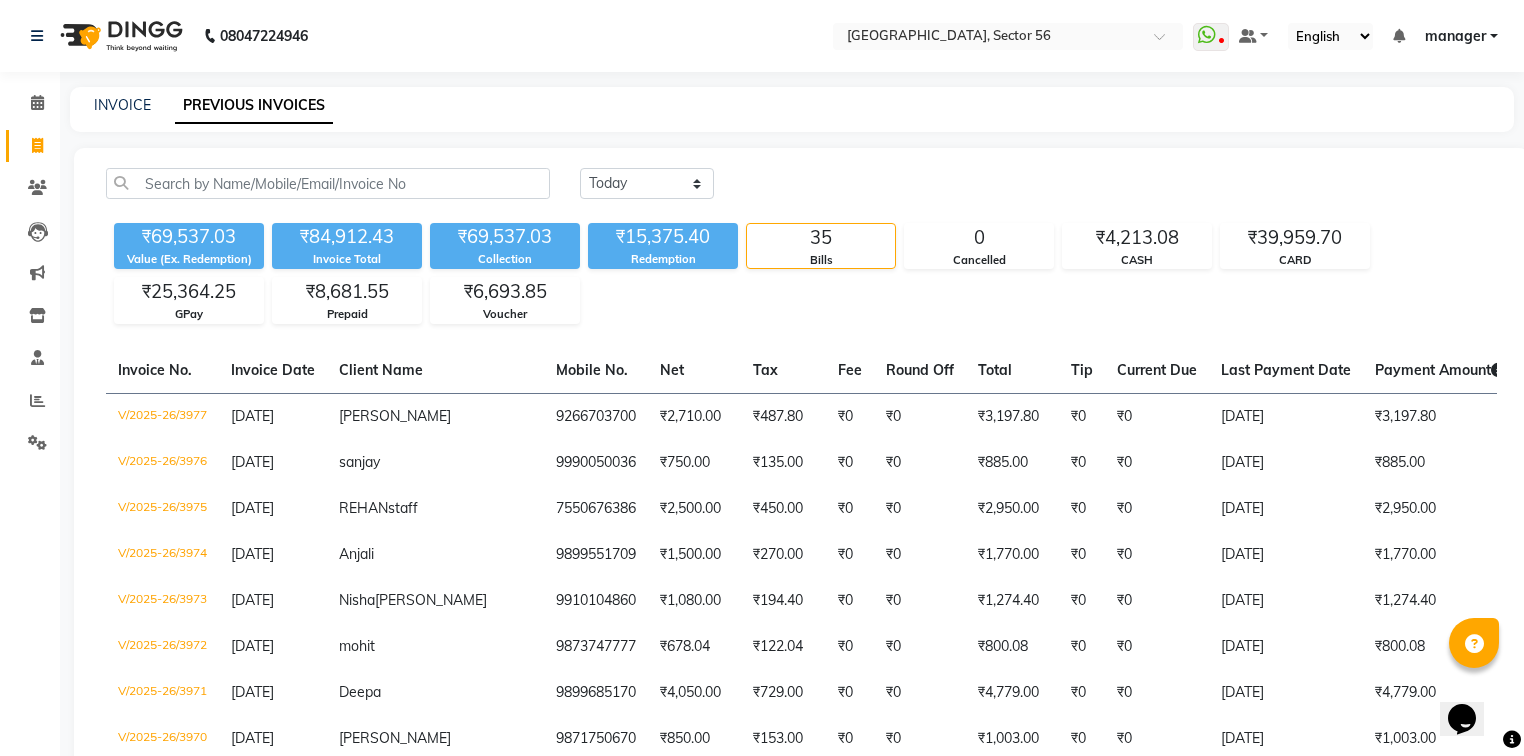 click on "₹69,537.03 Value (Ex. Redemption) ₹84,912.43 Invoice Total  ₹69,537.03 Collection ₹15,375.40 Redemption 35 Bills 0 Cancelled ₹4,213.08 CASH ₹39,959.70 CARD ₹25,364.25 GPay ₹8,681.55 Prepaid ₹6,693.85 Voucher" 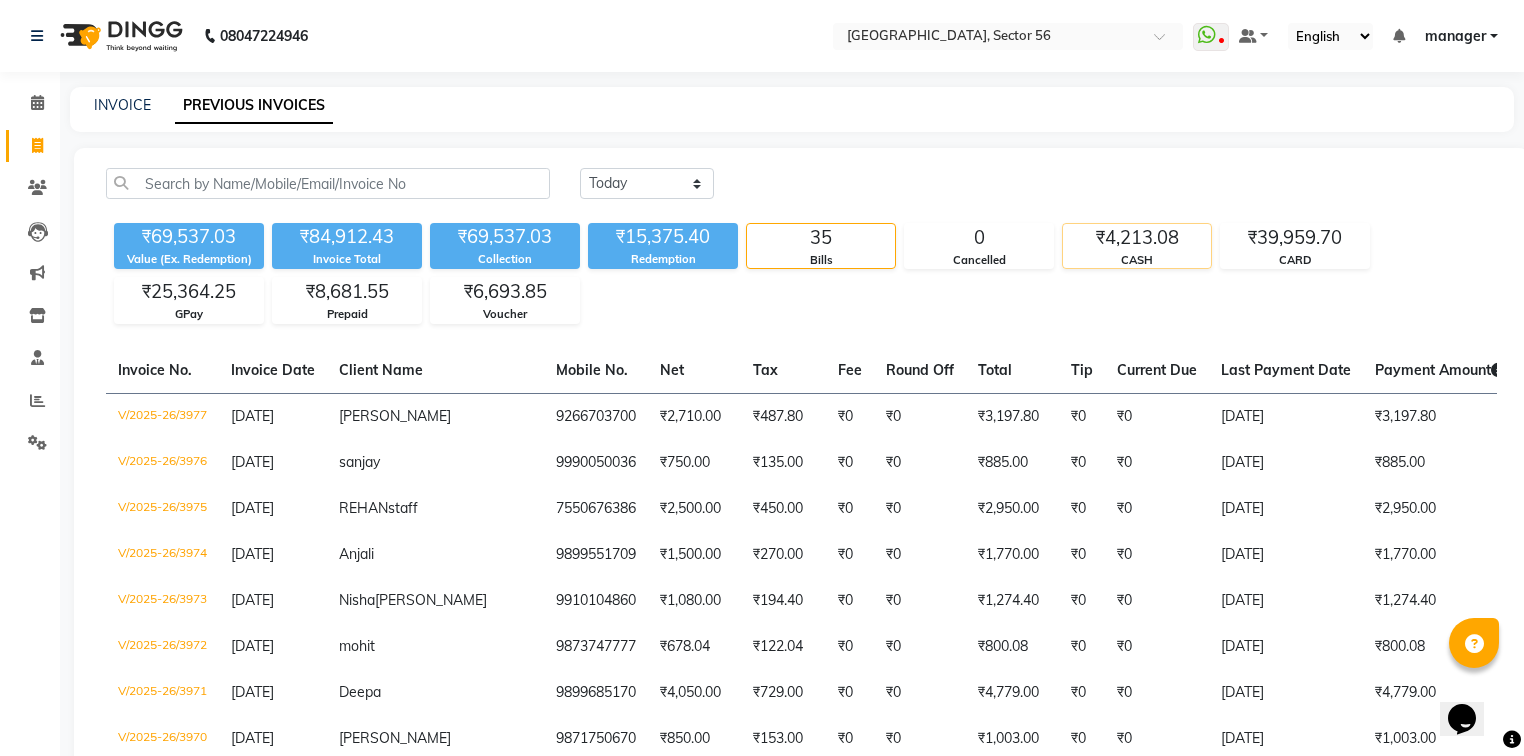 click on "CASH" 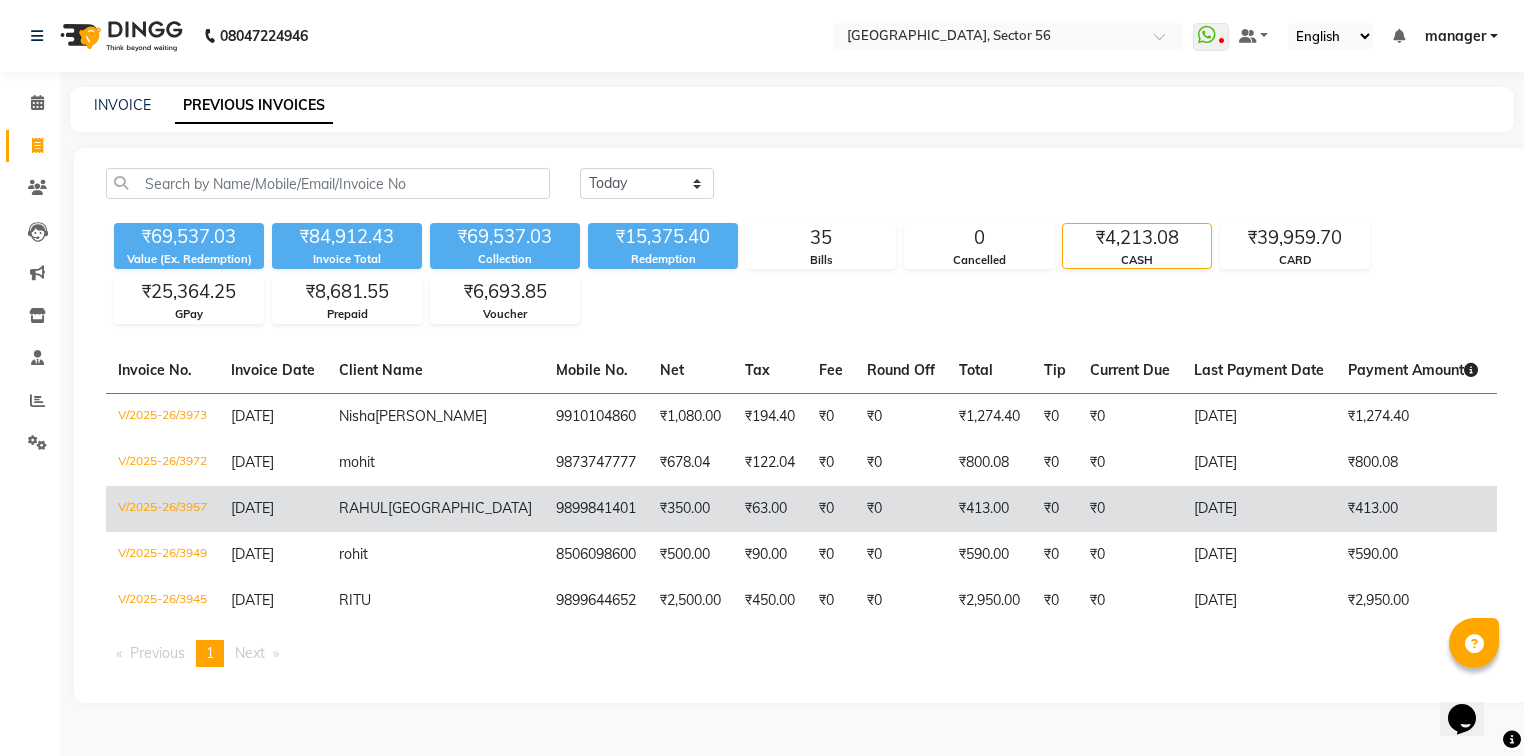 scroll, scrollTop: 28, scrollLeft: 0, axis: vertical 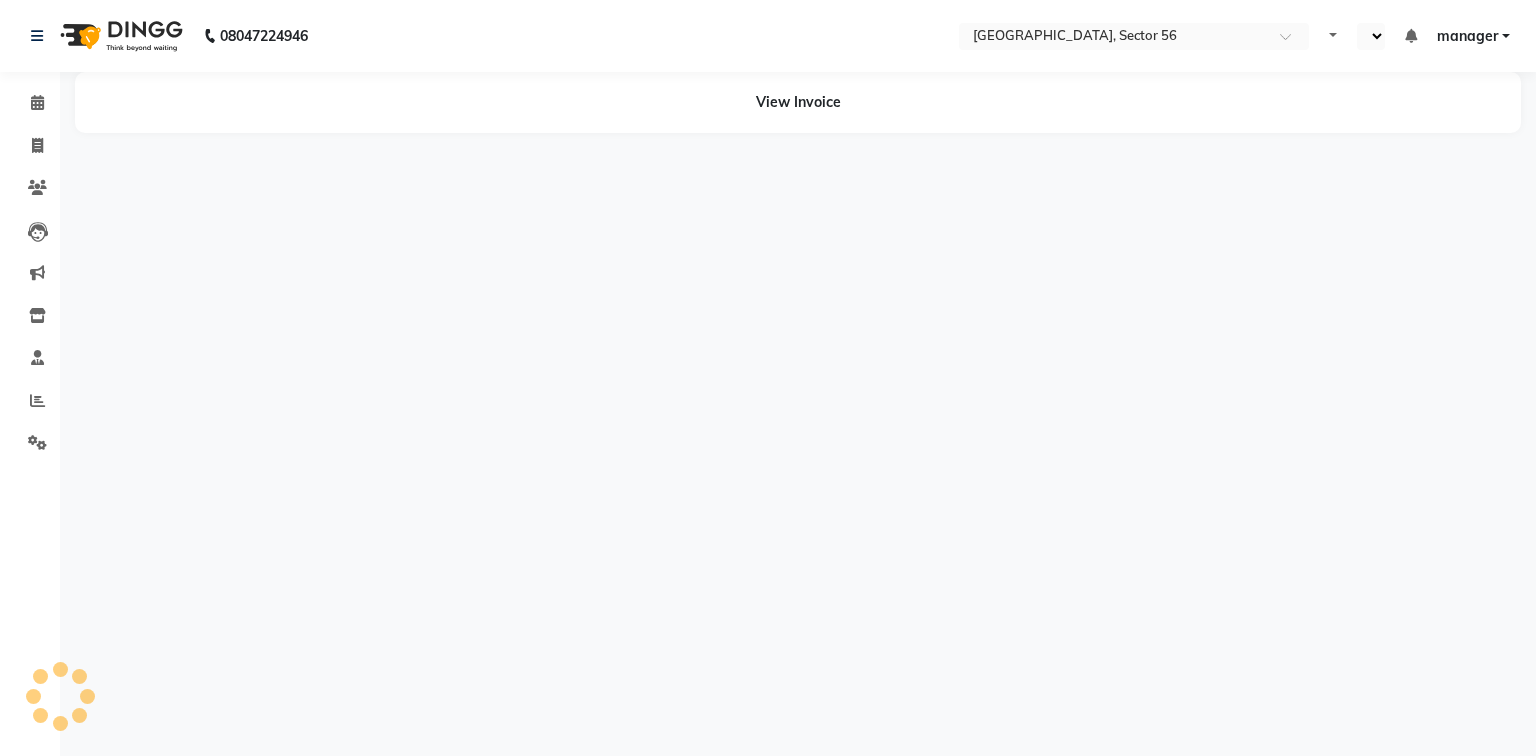 select on "en" 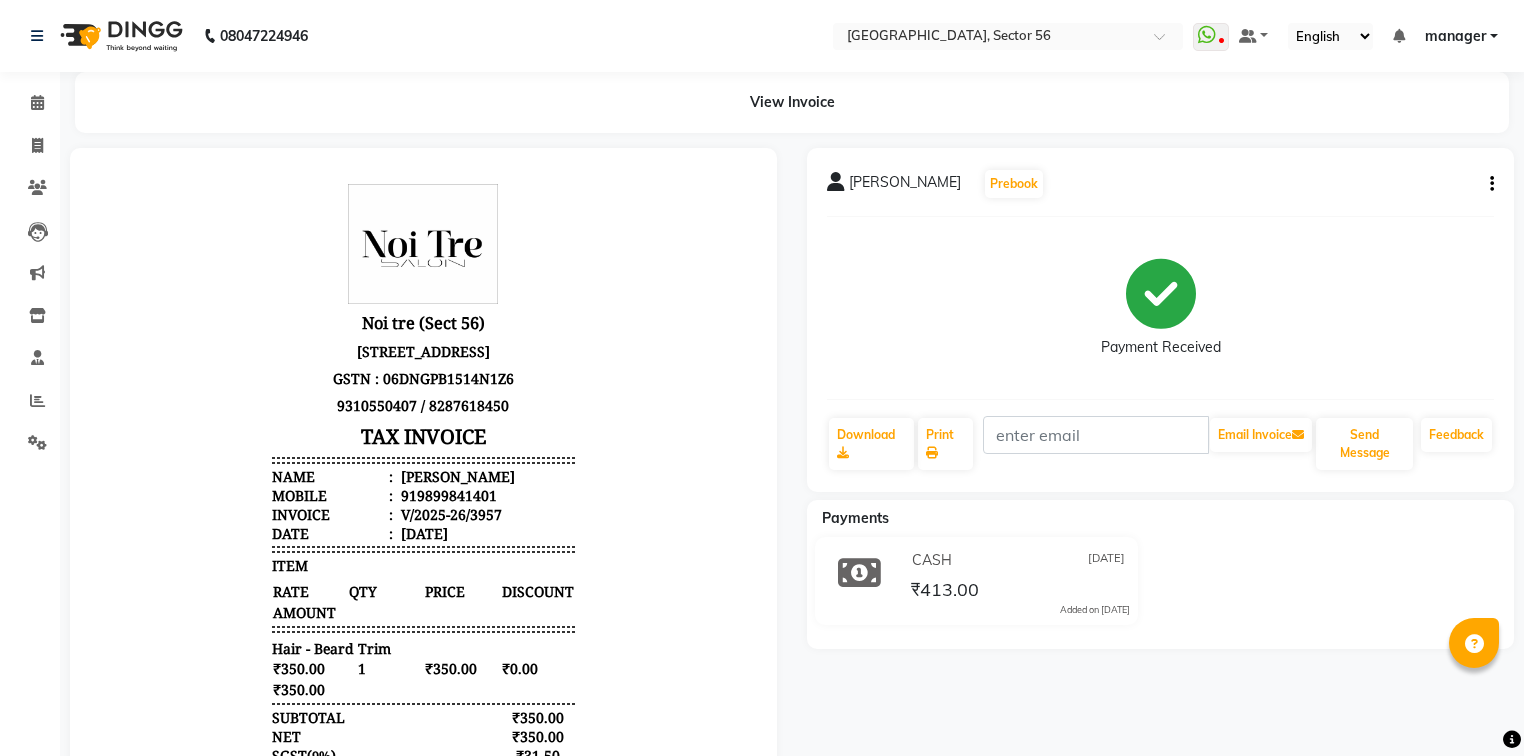 scroll, scrollTop: 0, scrollLeft: 0, axis: both 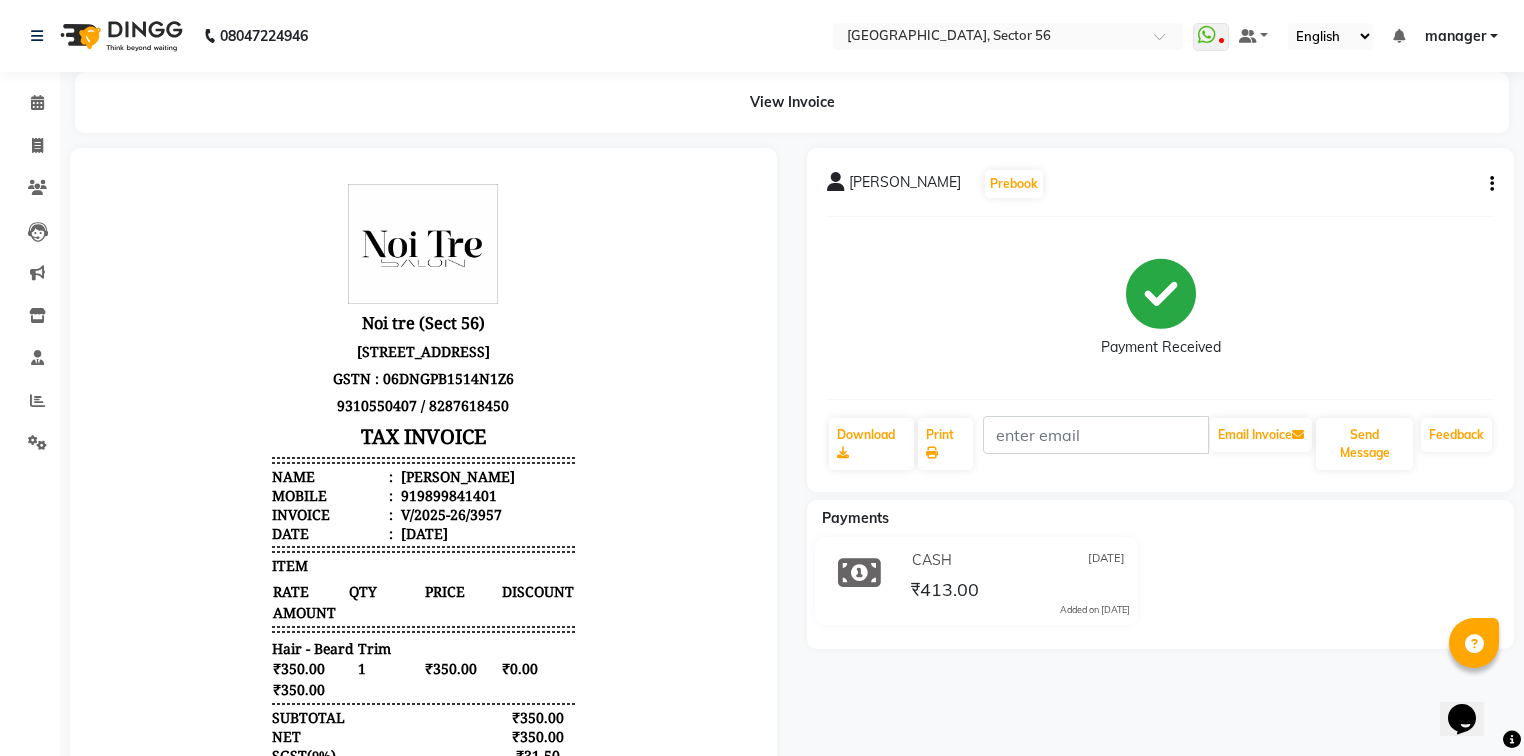 click 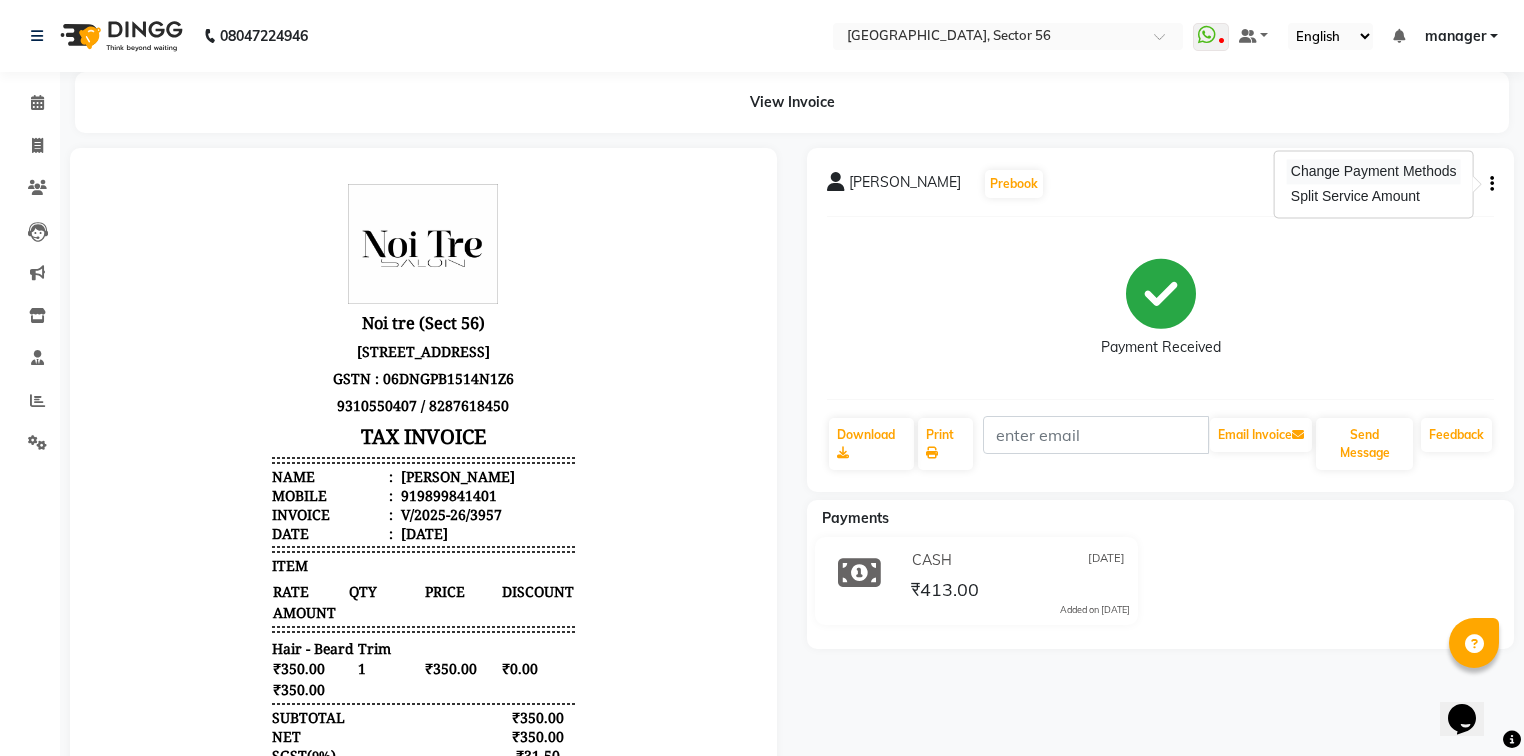 click on "Change Payment Methods" at bounding box center (1374, 171) 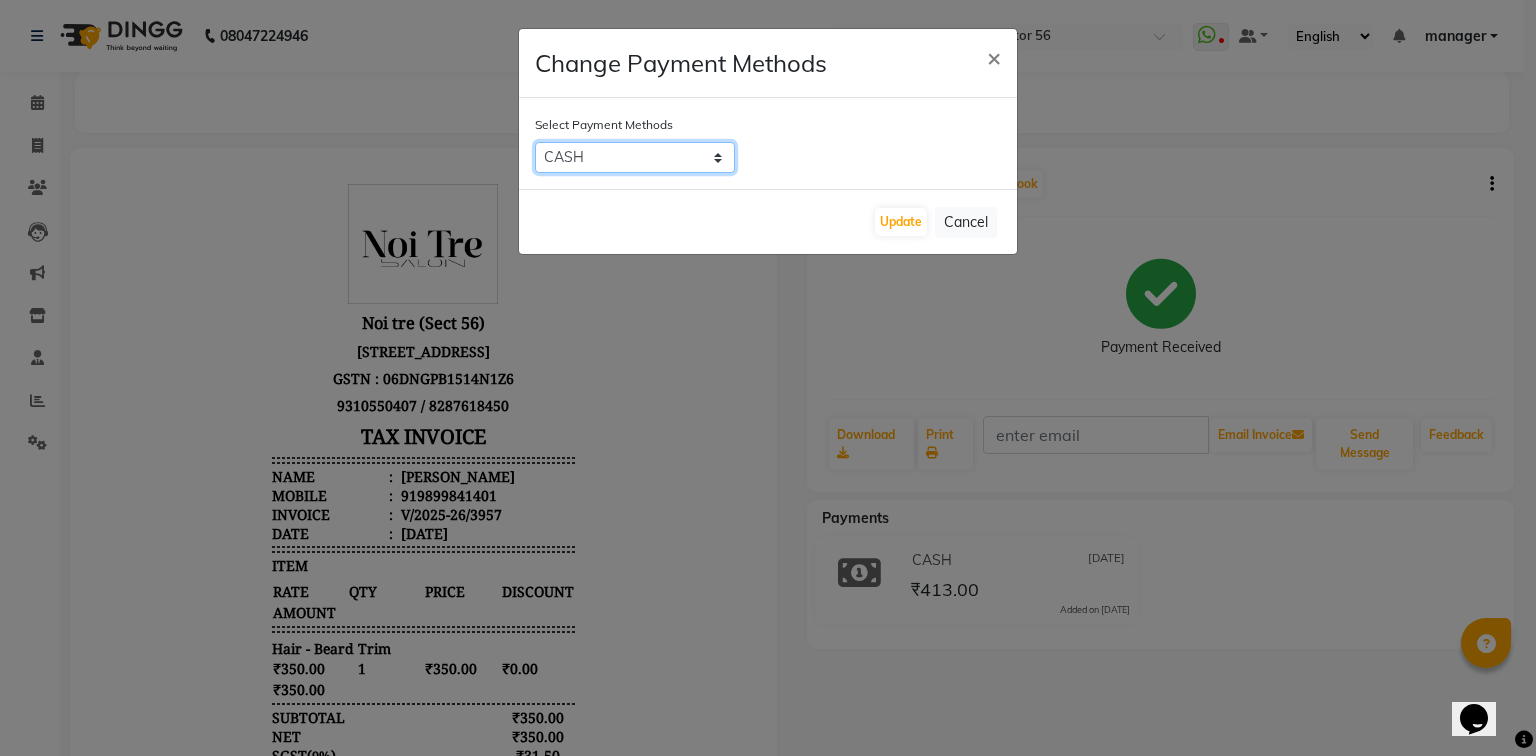 drag, startPoint x: 640, startPoint y: 160, endPoint x: 625, endPoint y: 170, distance: 18.027756 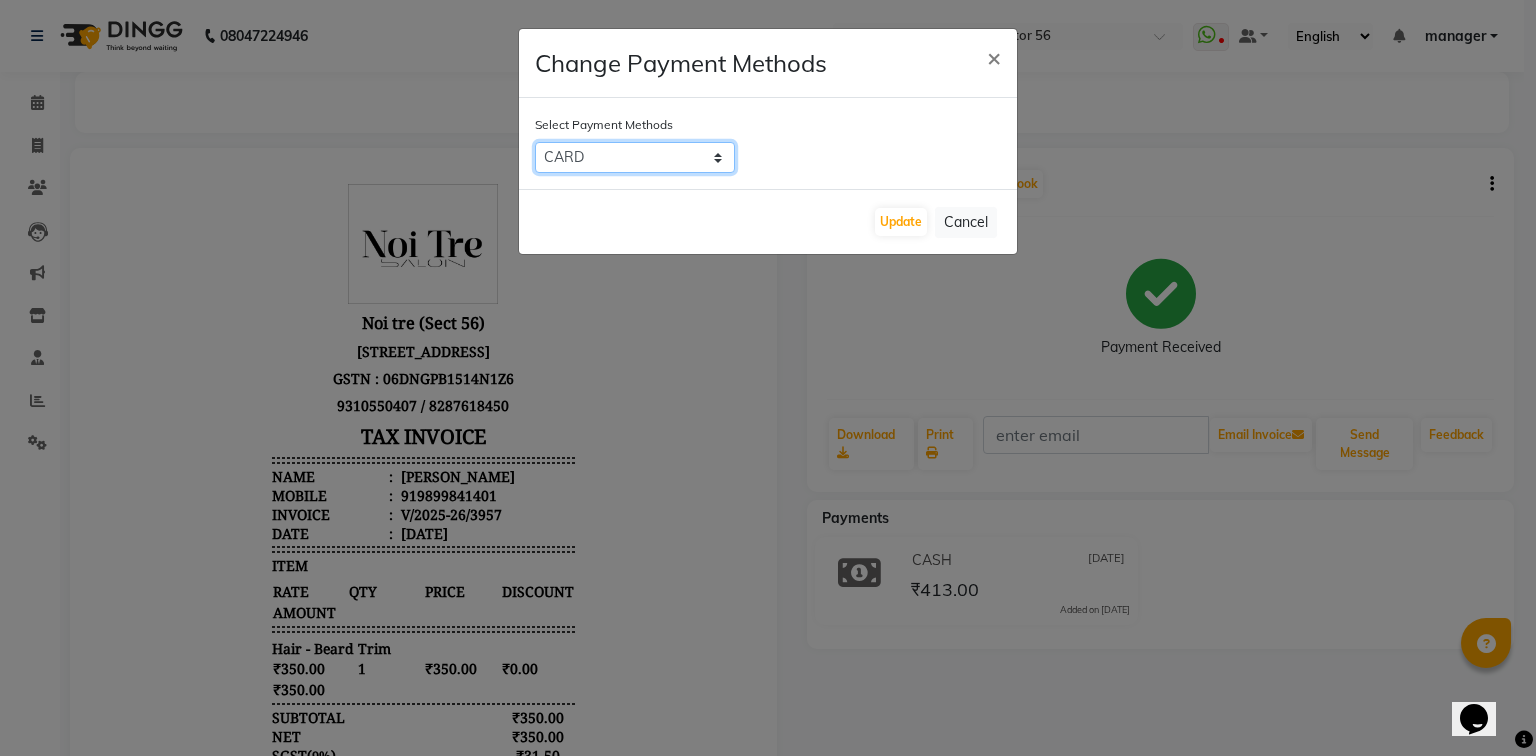 click on "CASH   CARD   ONLINE   PayTM   GPay   UPI   PhonePe   LUZO" 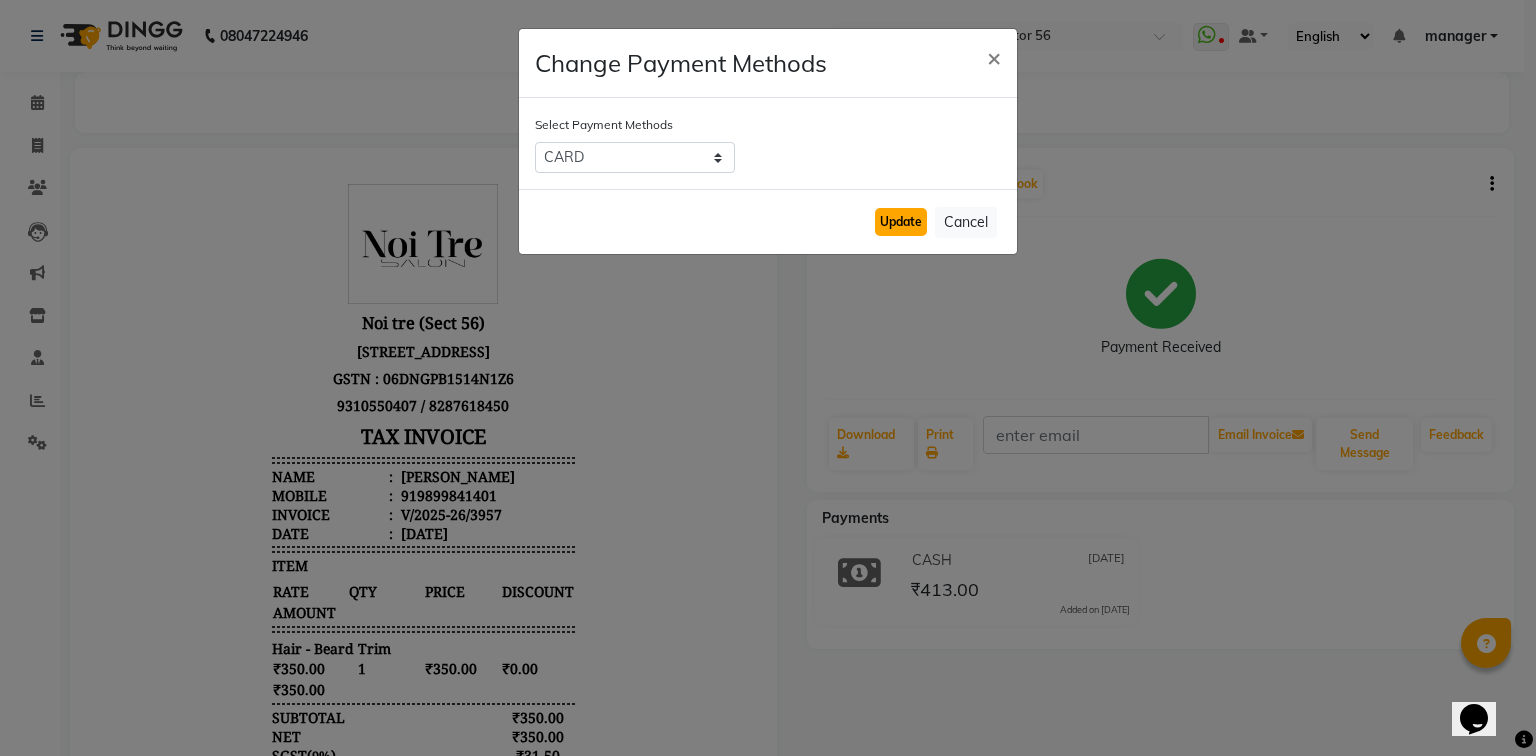 click on "Update" 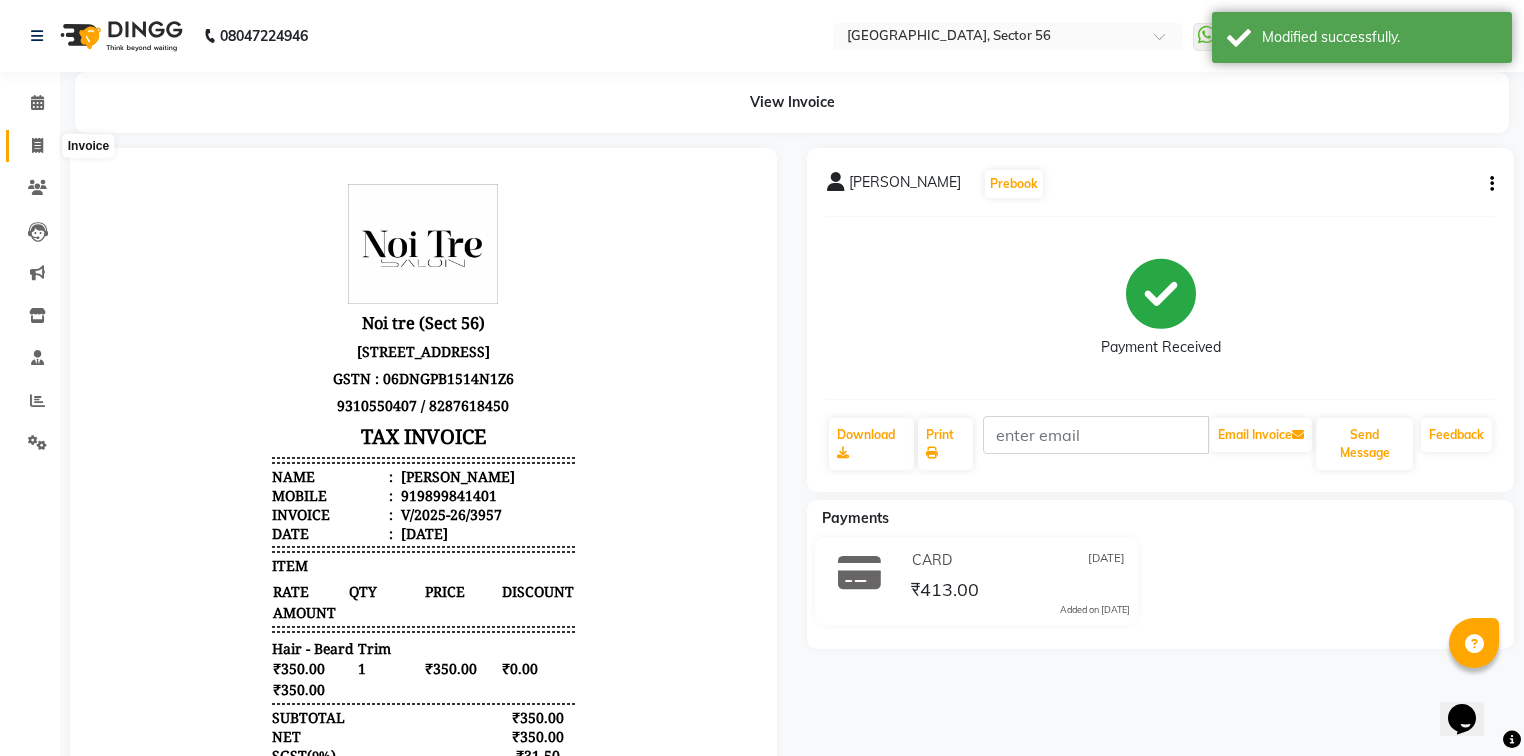 click 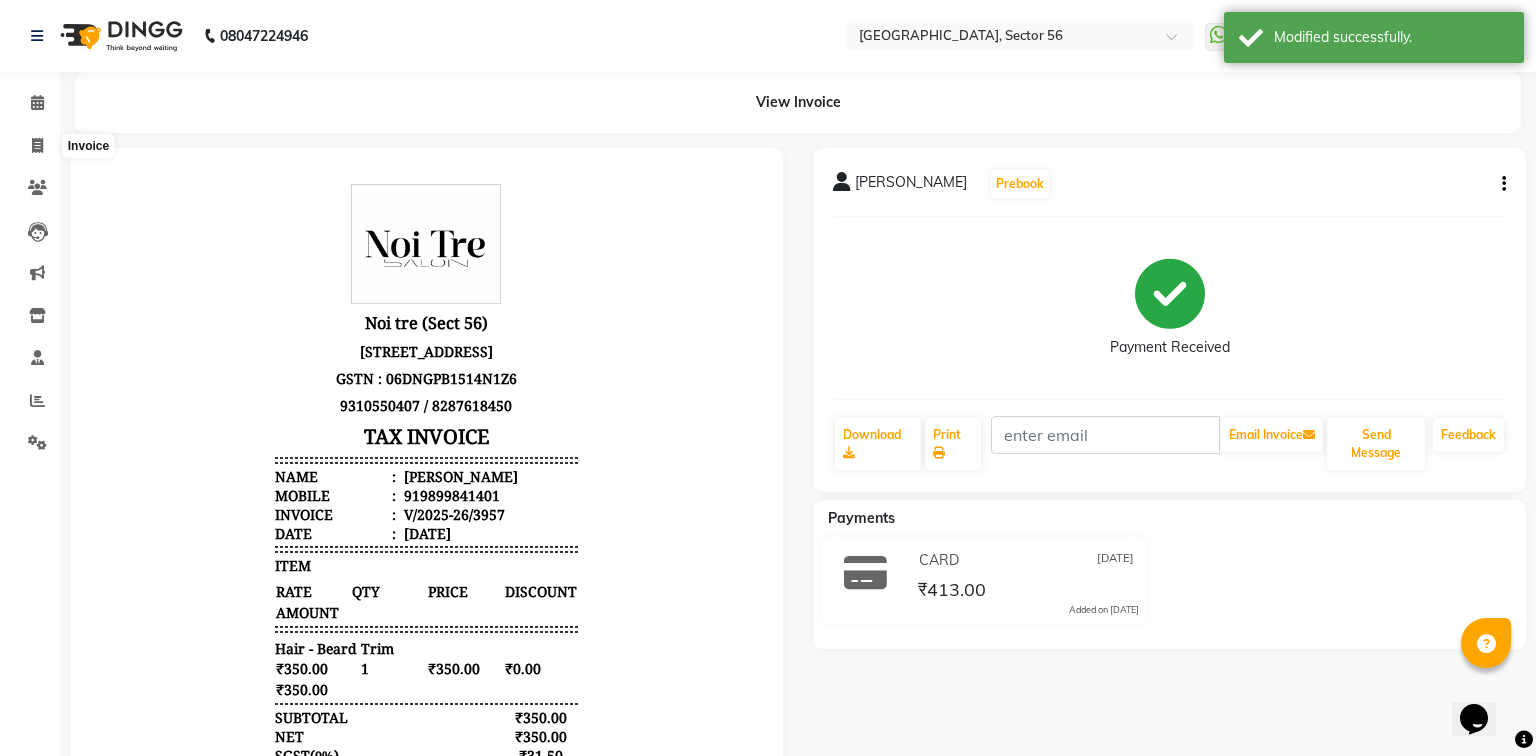select on "5557" 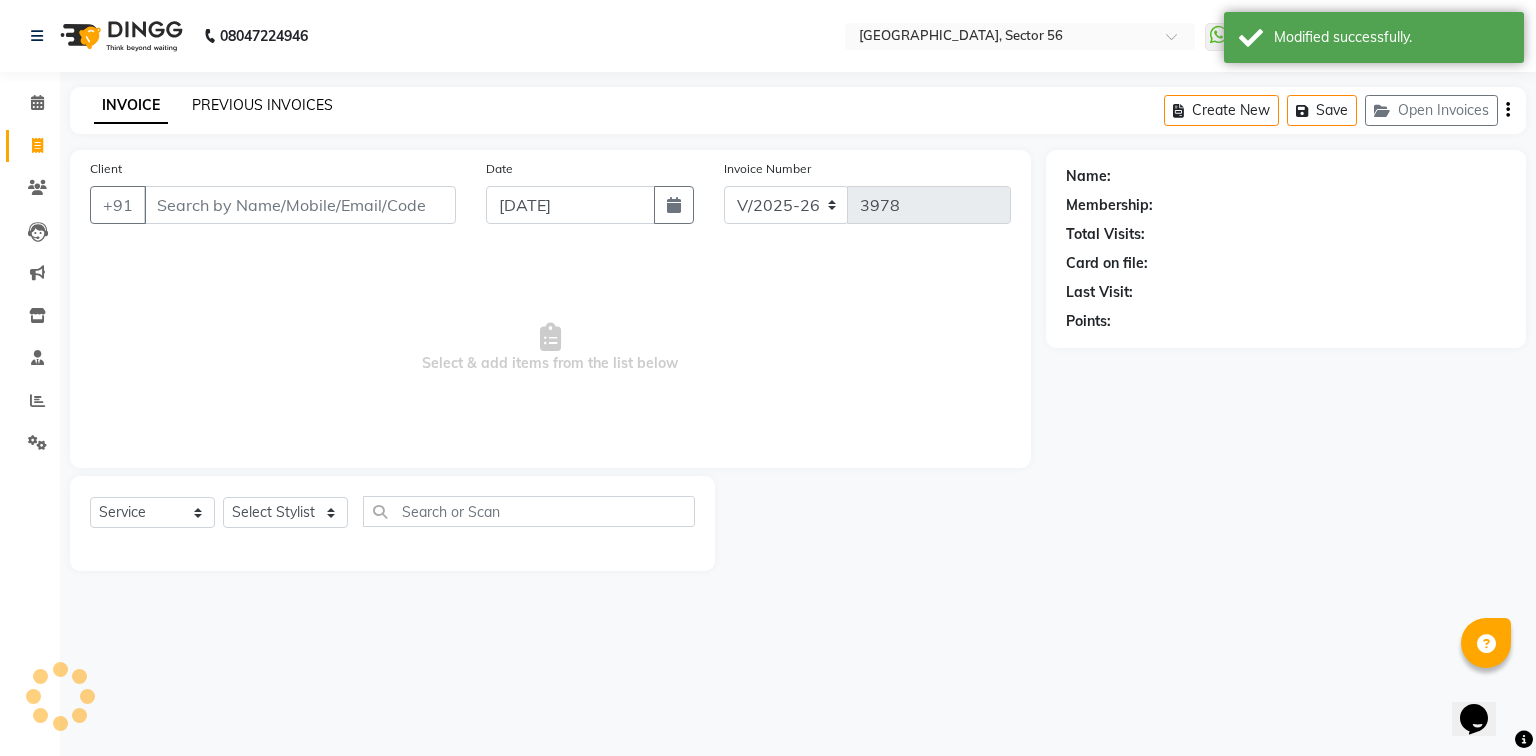 click on "PREVIOUS INVOICES" 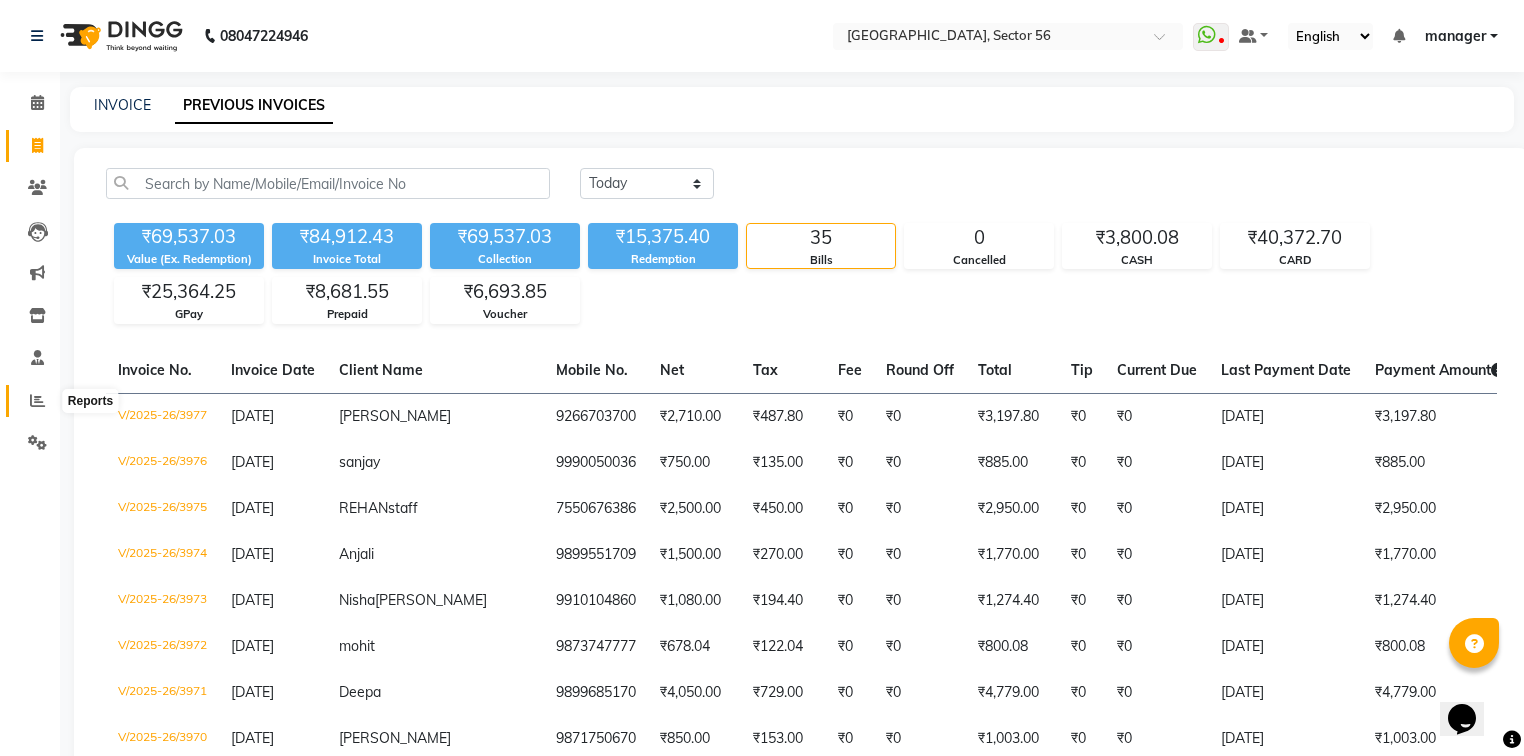 click 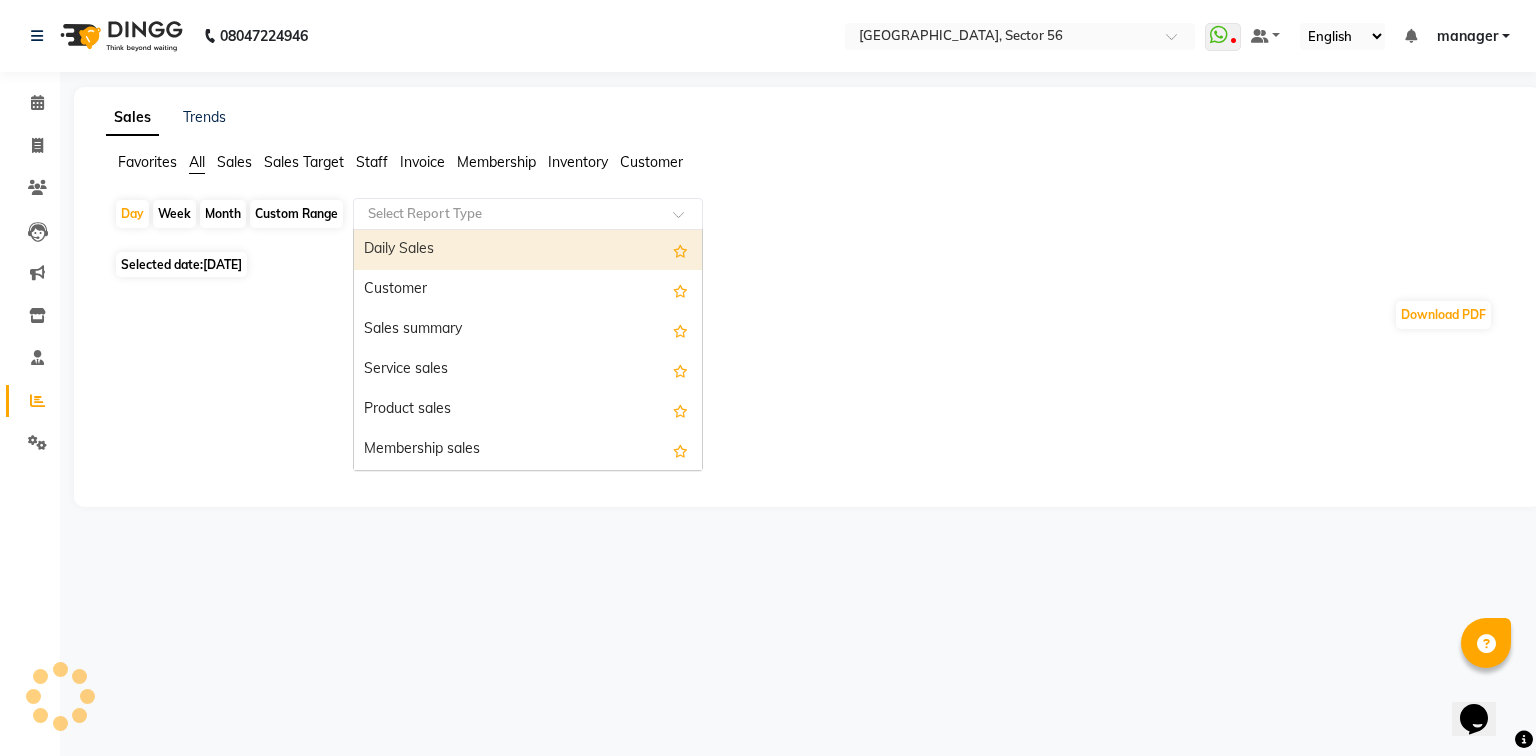 drag, startPoint x: 425, startPoint y: 210, endPoint x: 431, endPoint y: 326, distance: 116.15507 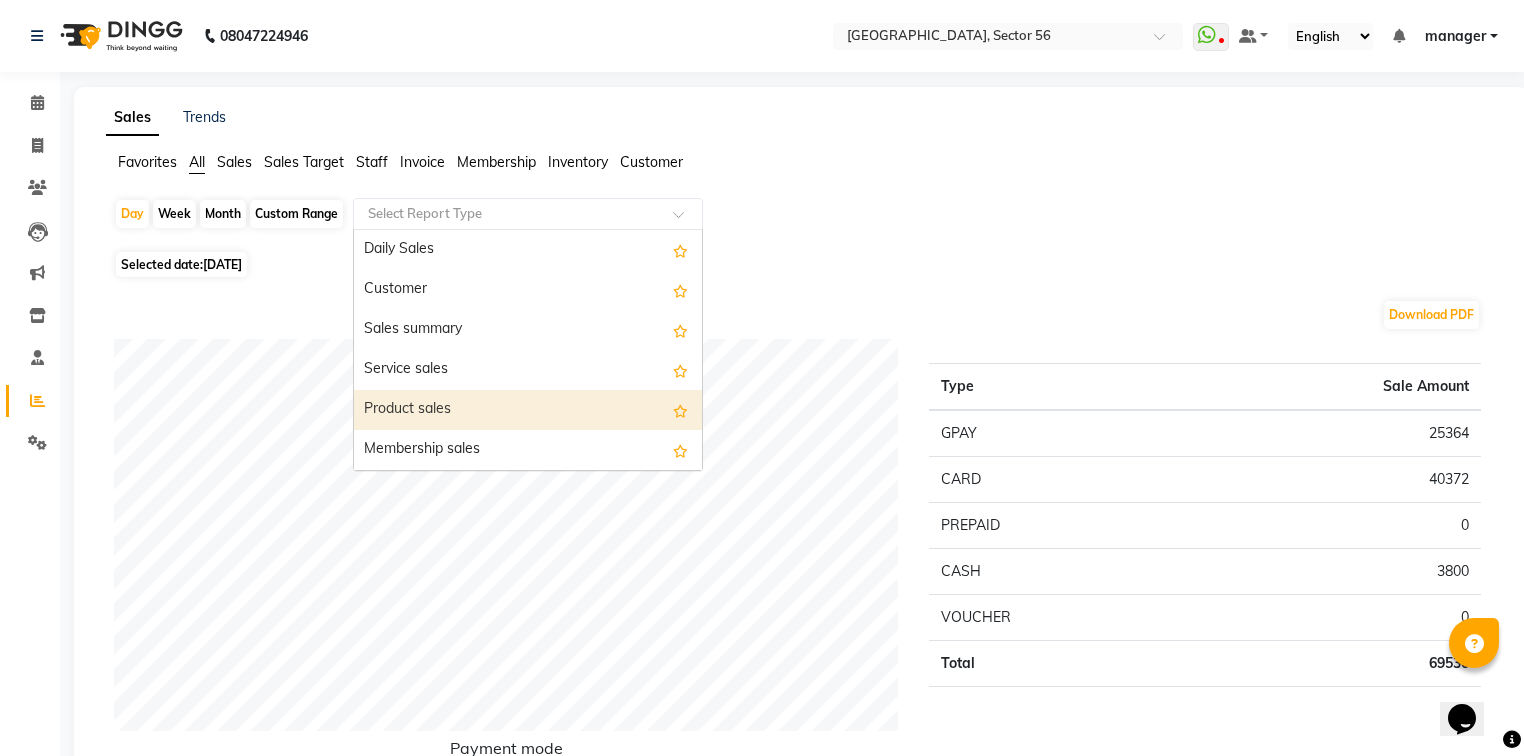 click on "Product sales" at bounding box center (528, 410) 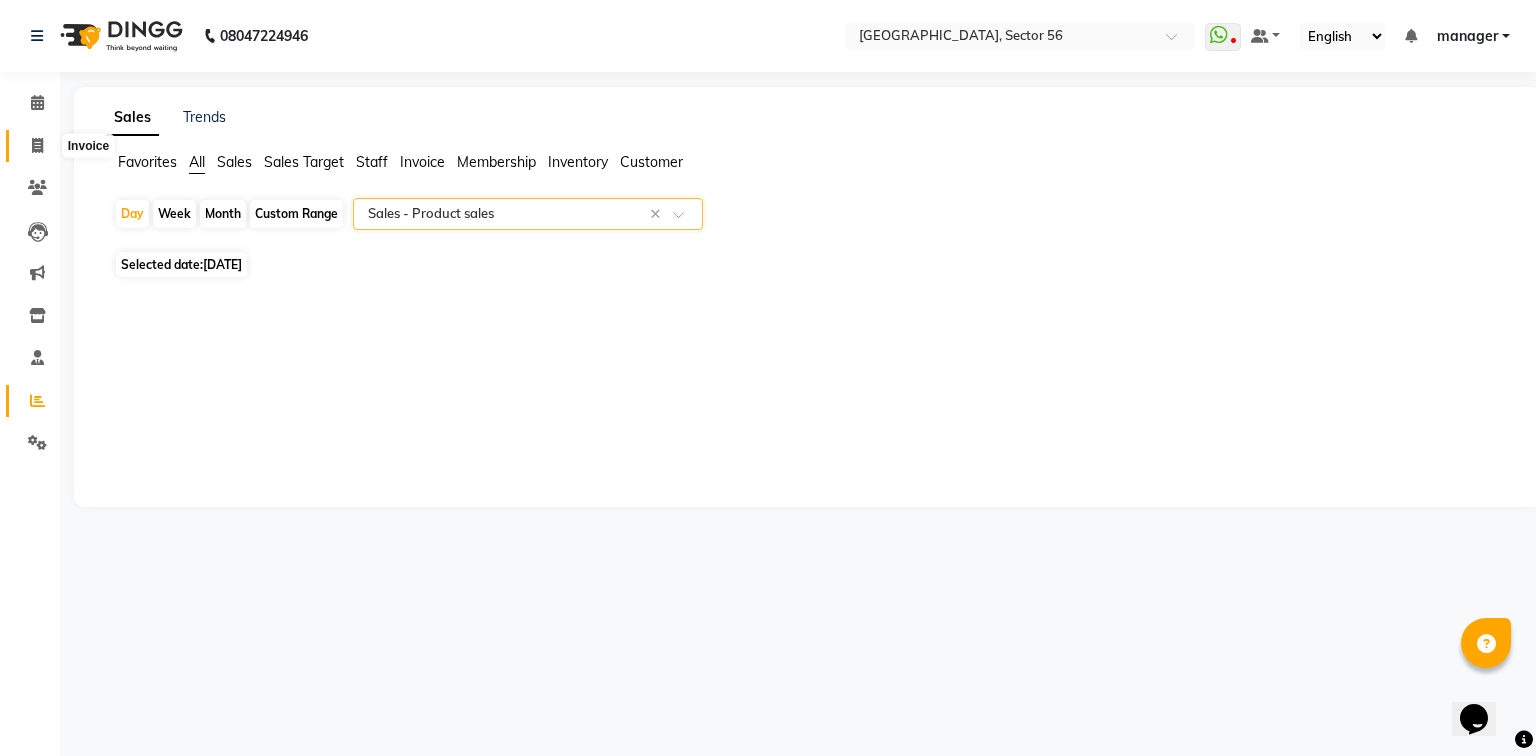 click 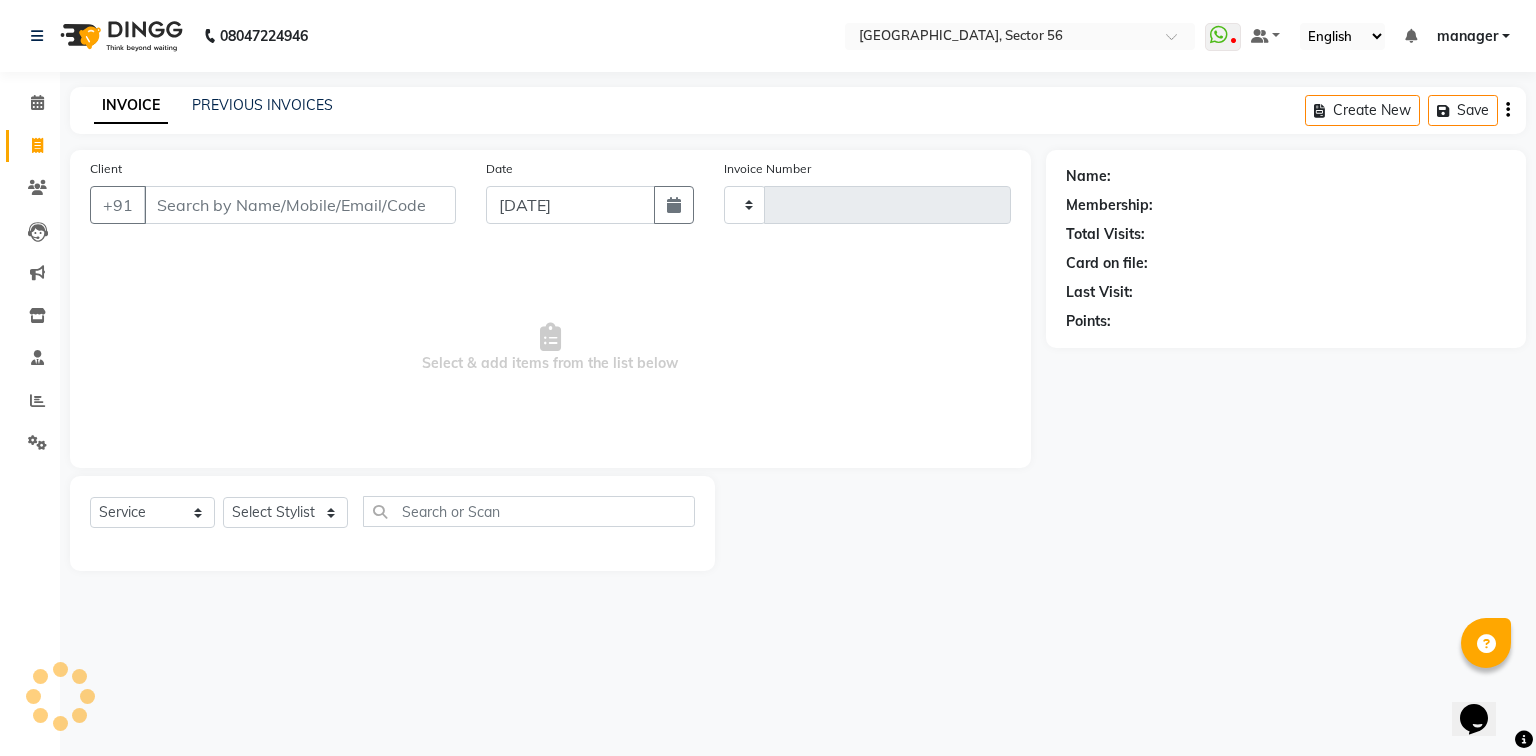 type on "3978" 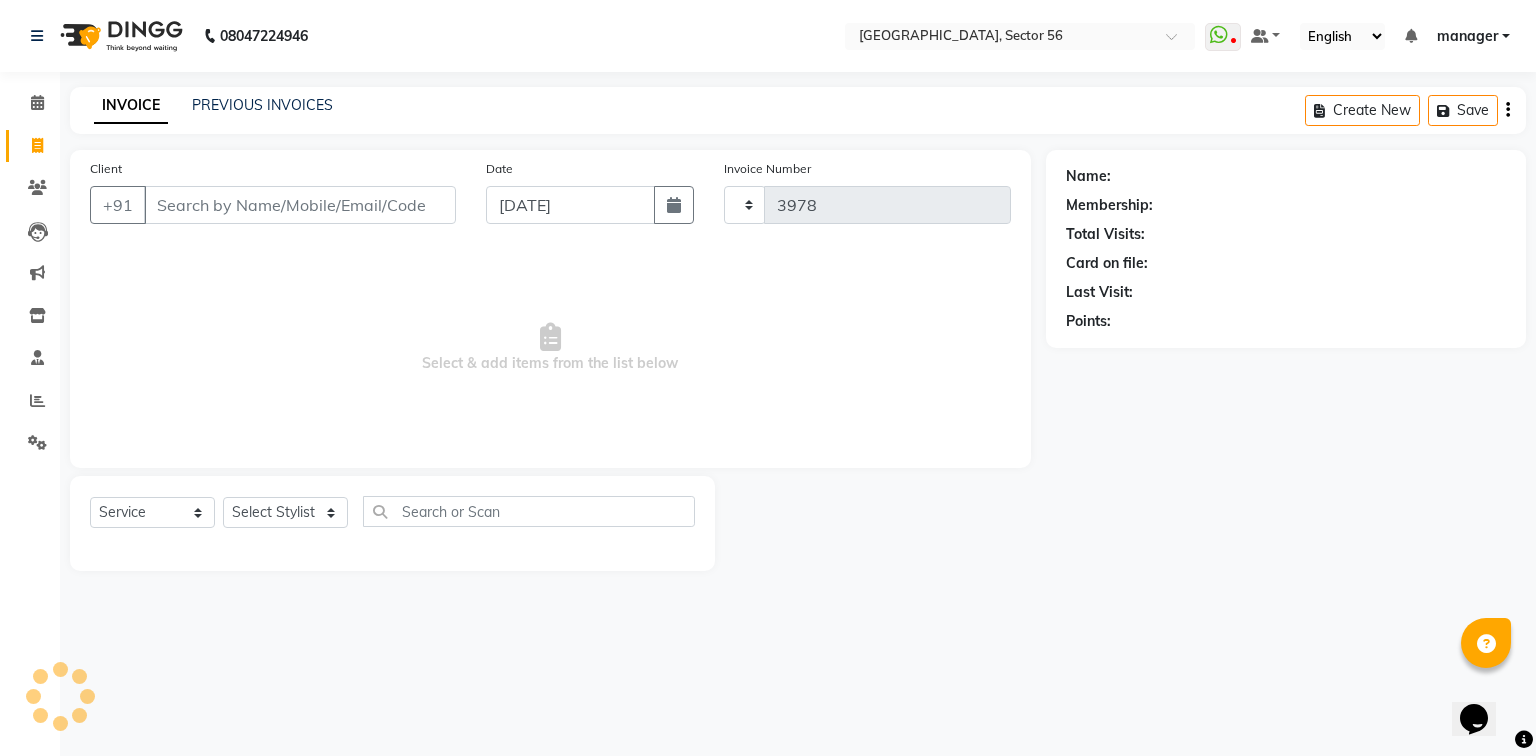select on "5557" 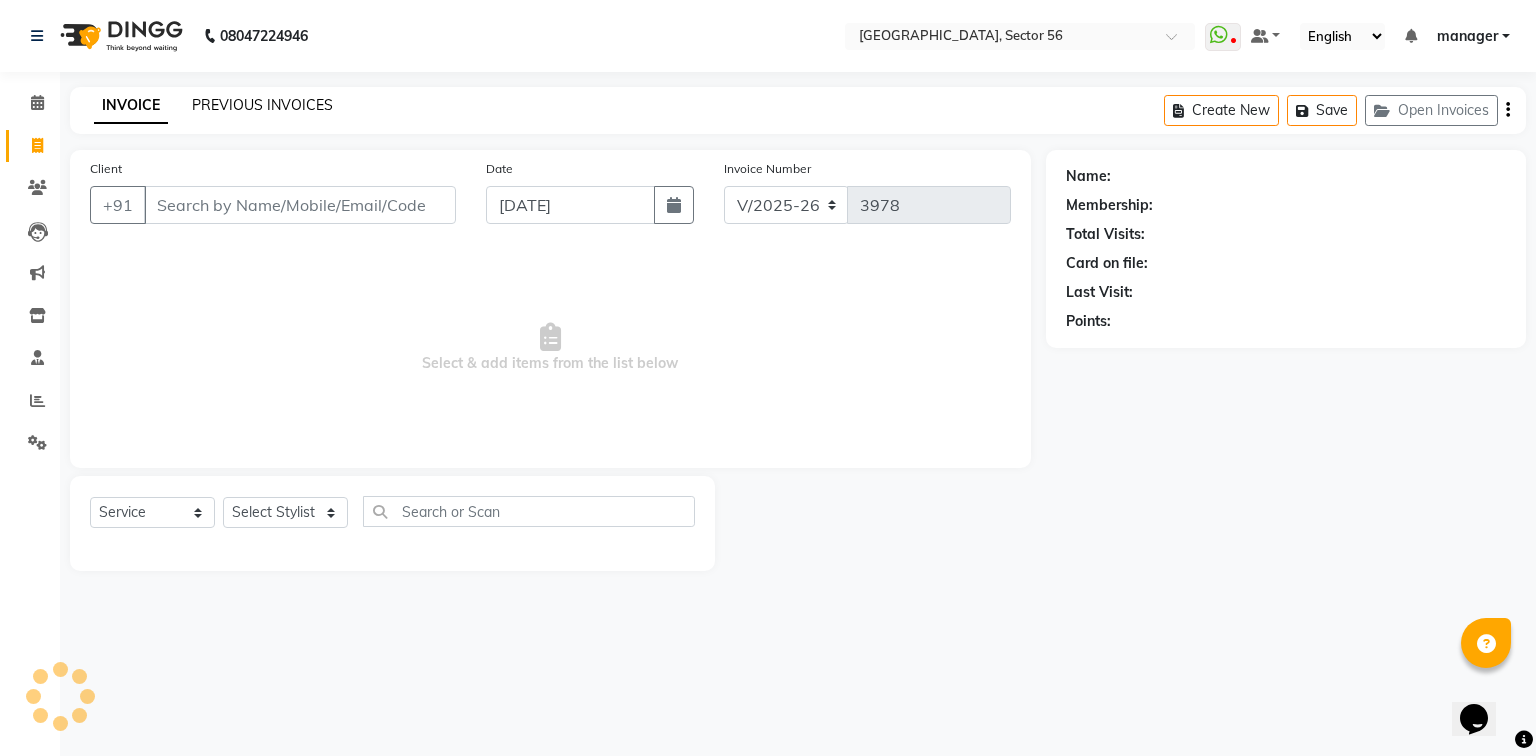 click on "PREVIOUS INVOICES" 